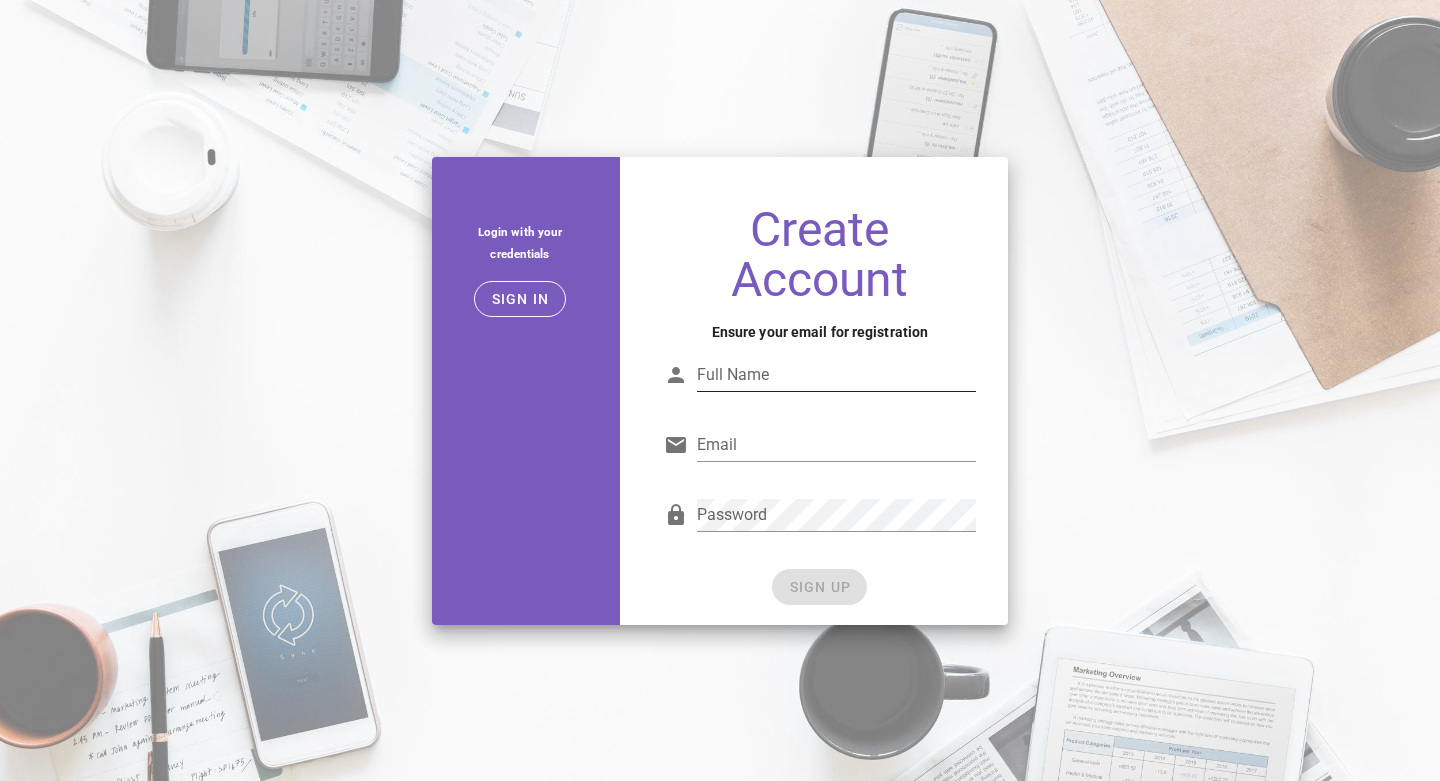scroll, scrollTop: 0, scrollLeft: 0, axis: both 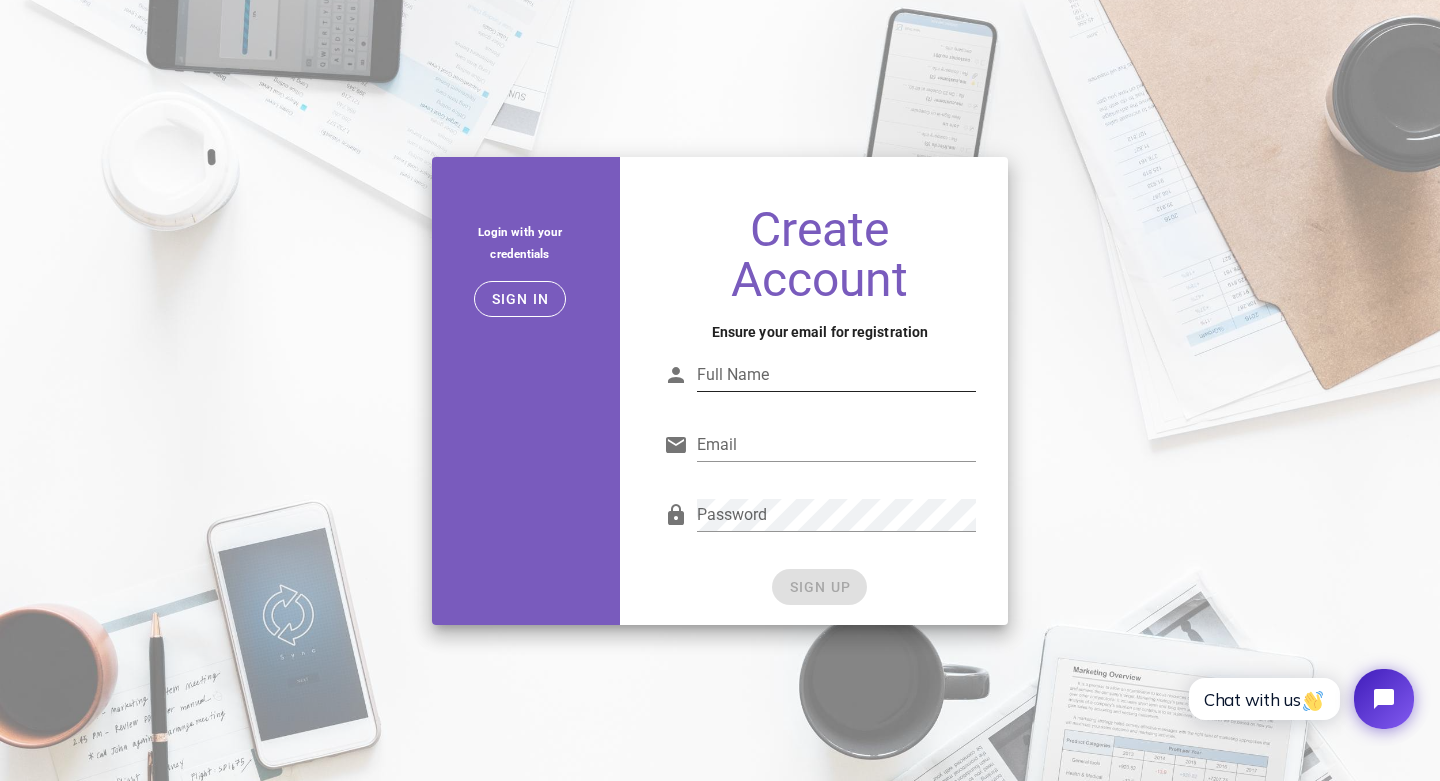 click on "Full Name" at bounding box center (836, 375) 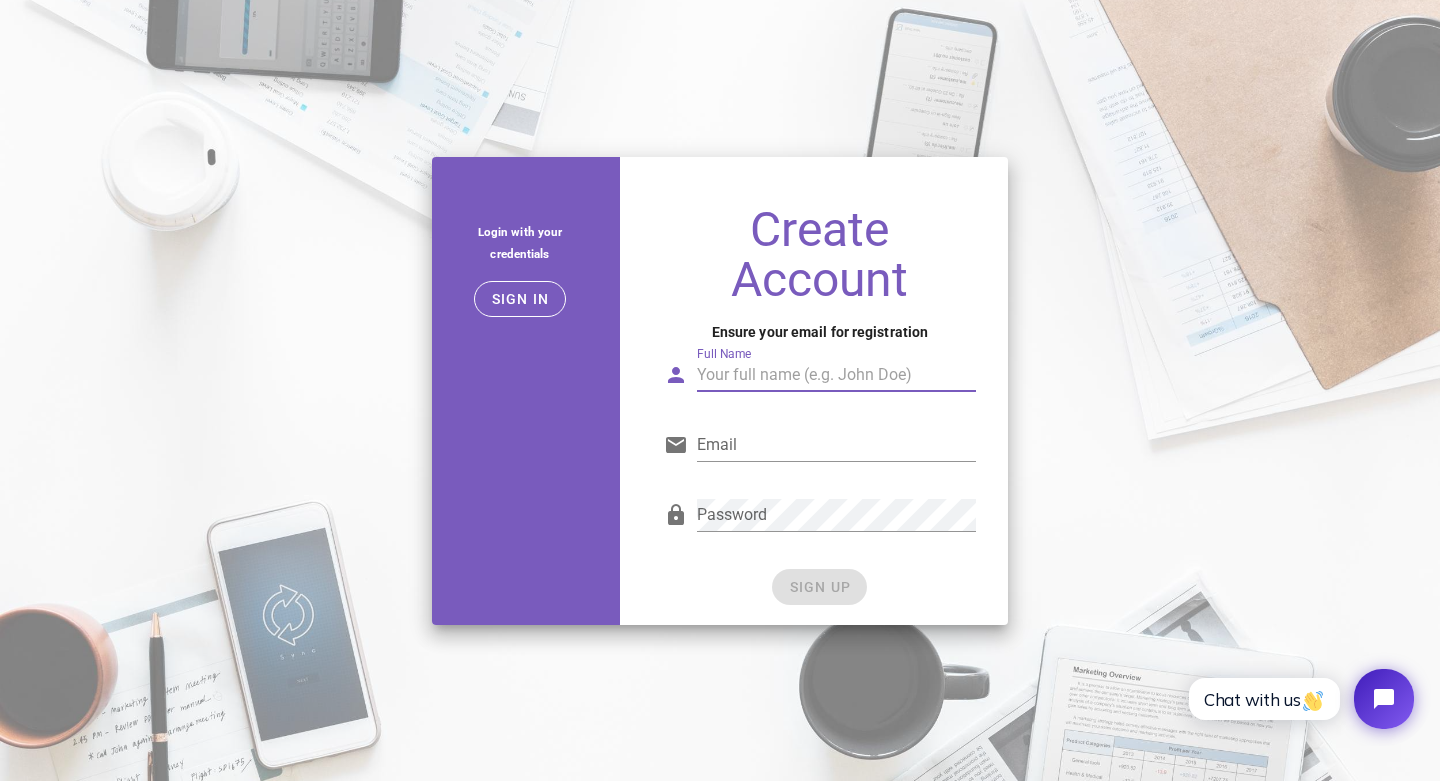click on "Full Name" at bounding box center (836, 375) 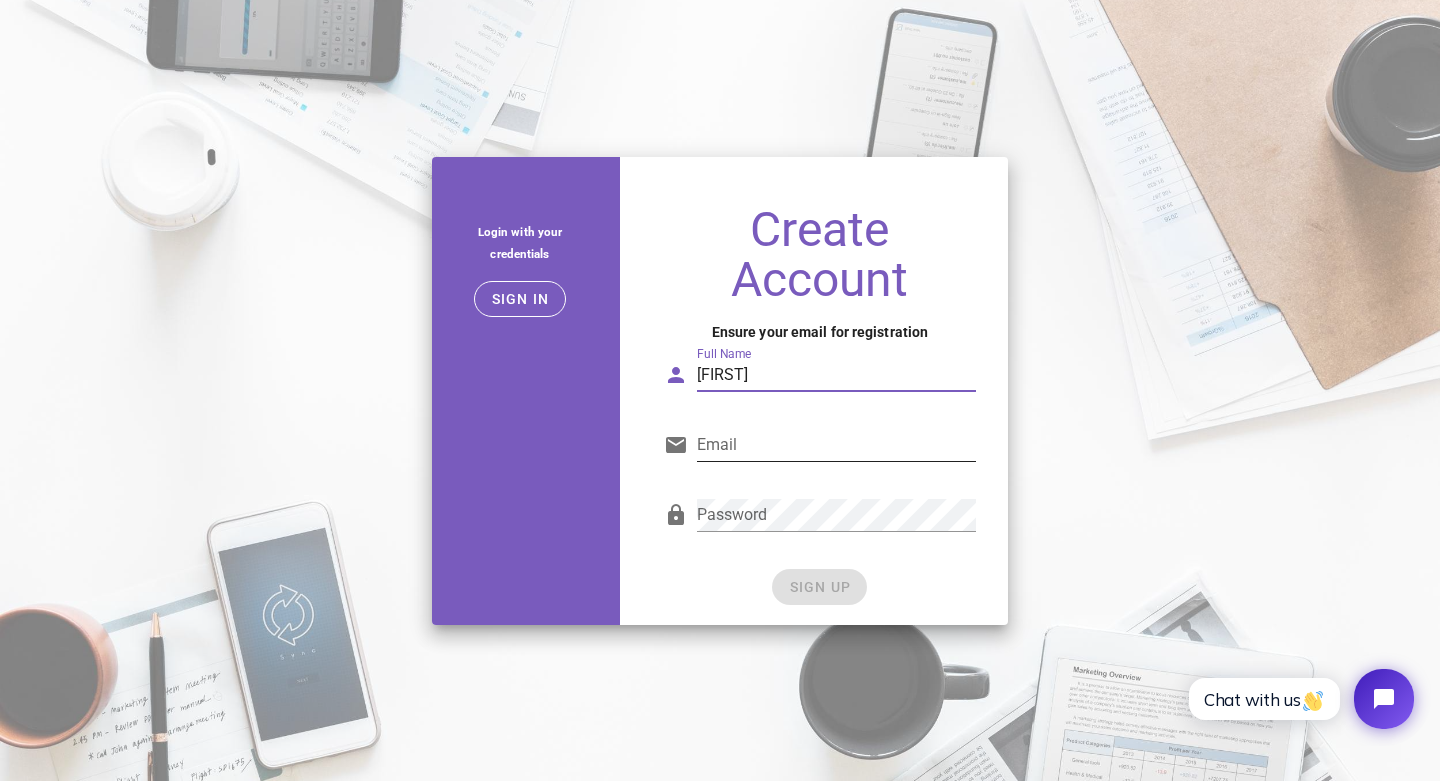 click on "Email" at bounding box center (836, 445) 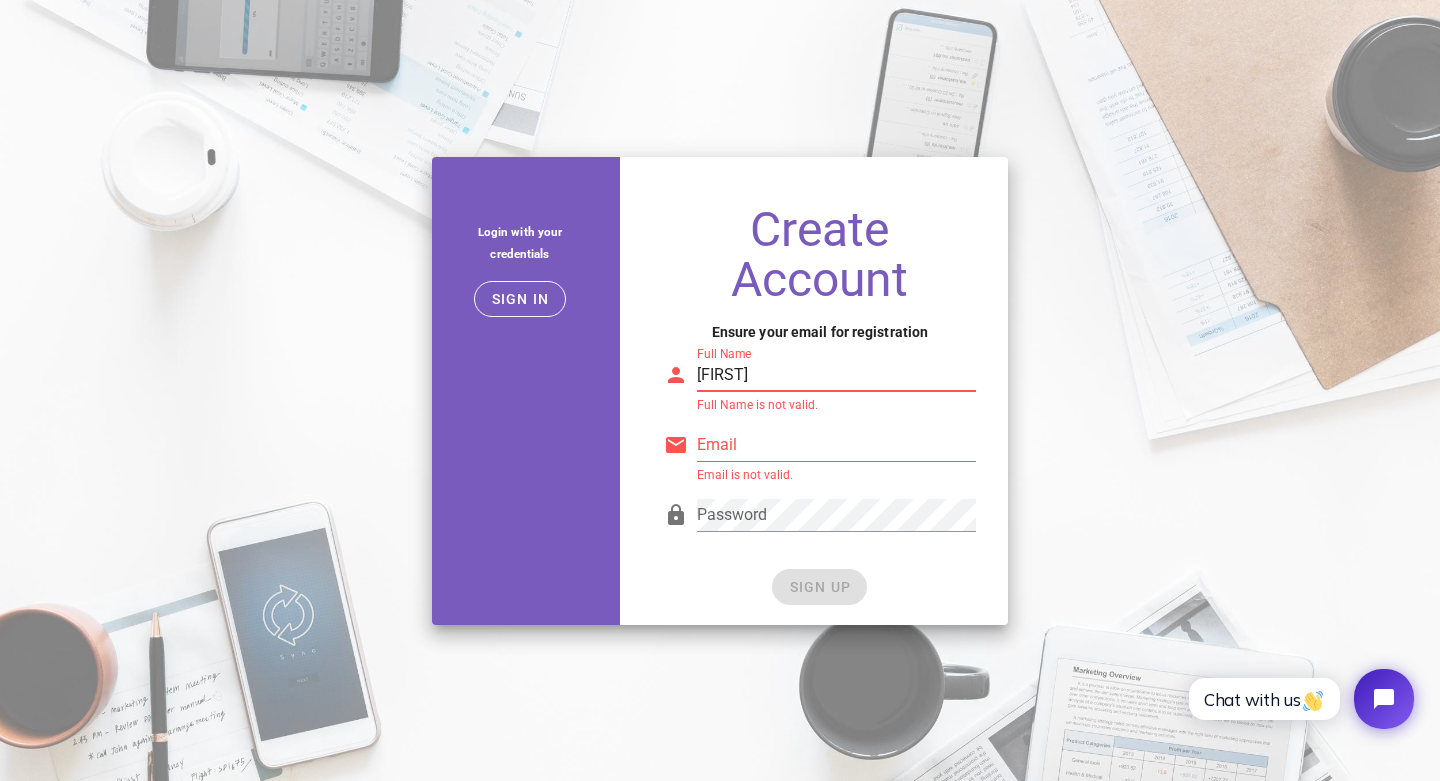 click on "Syahrul" at bounding box center (836, 375) 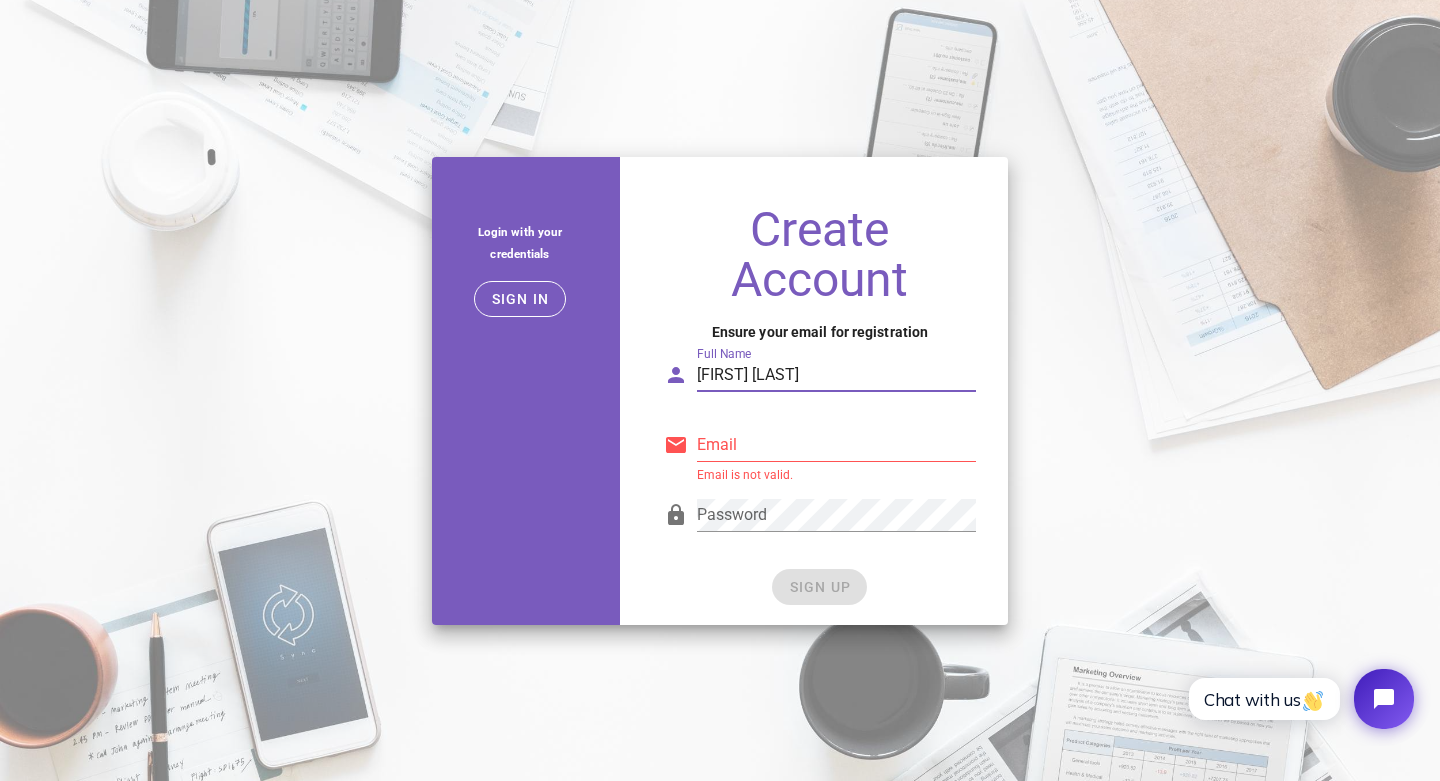 type on "Syahrul r" 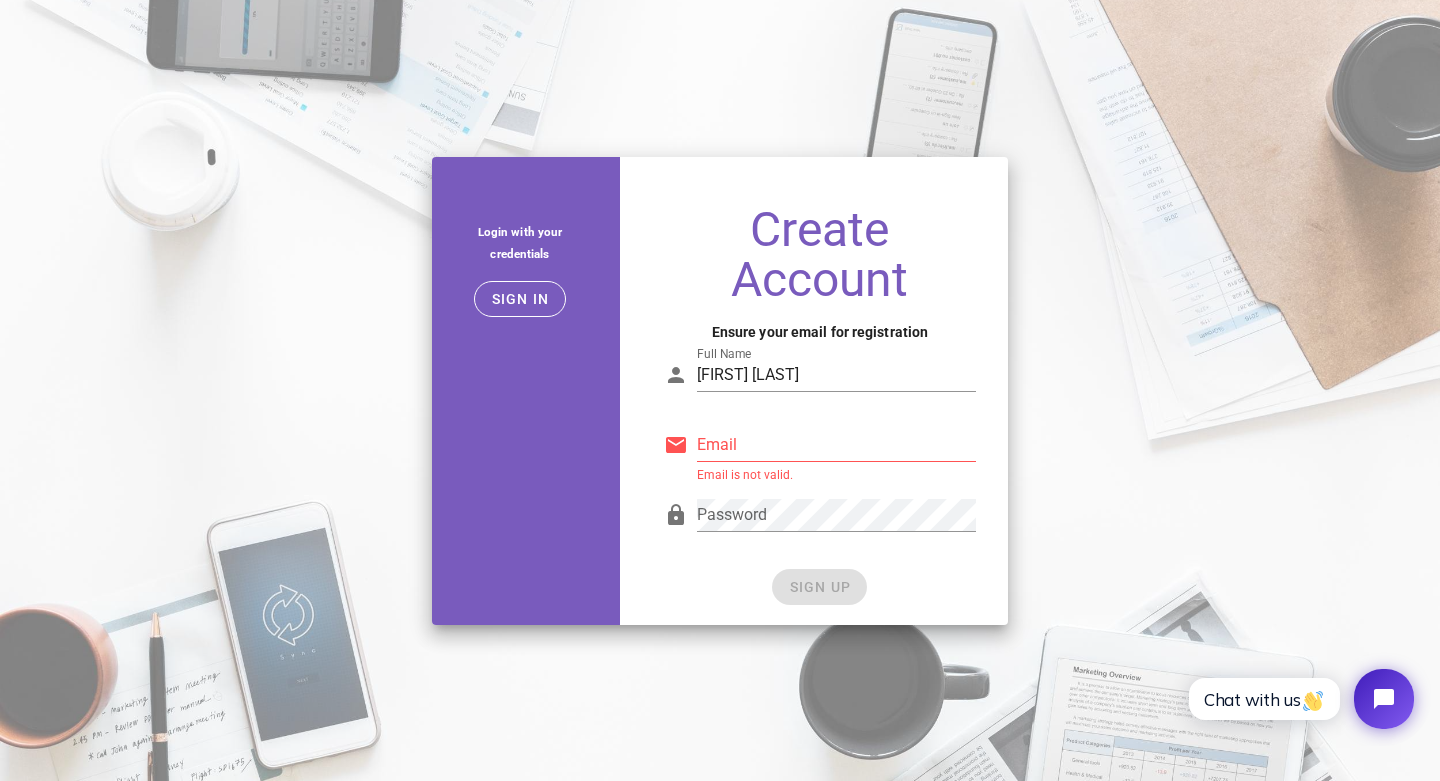 click on "Email Email is not valid." at bounding box center (820, 450) 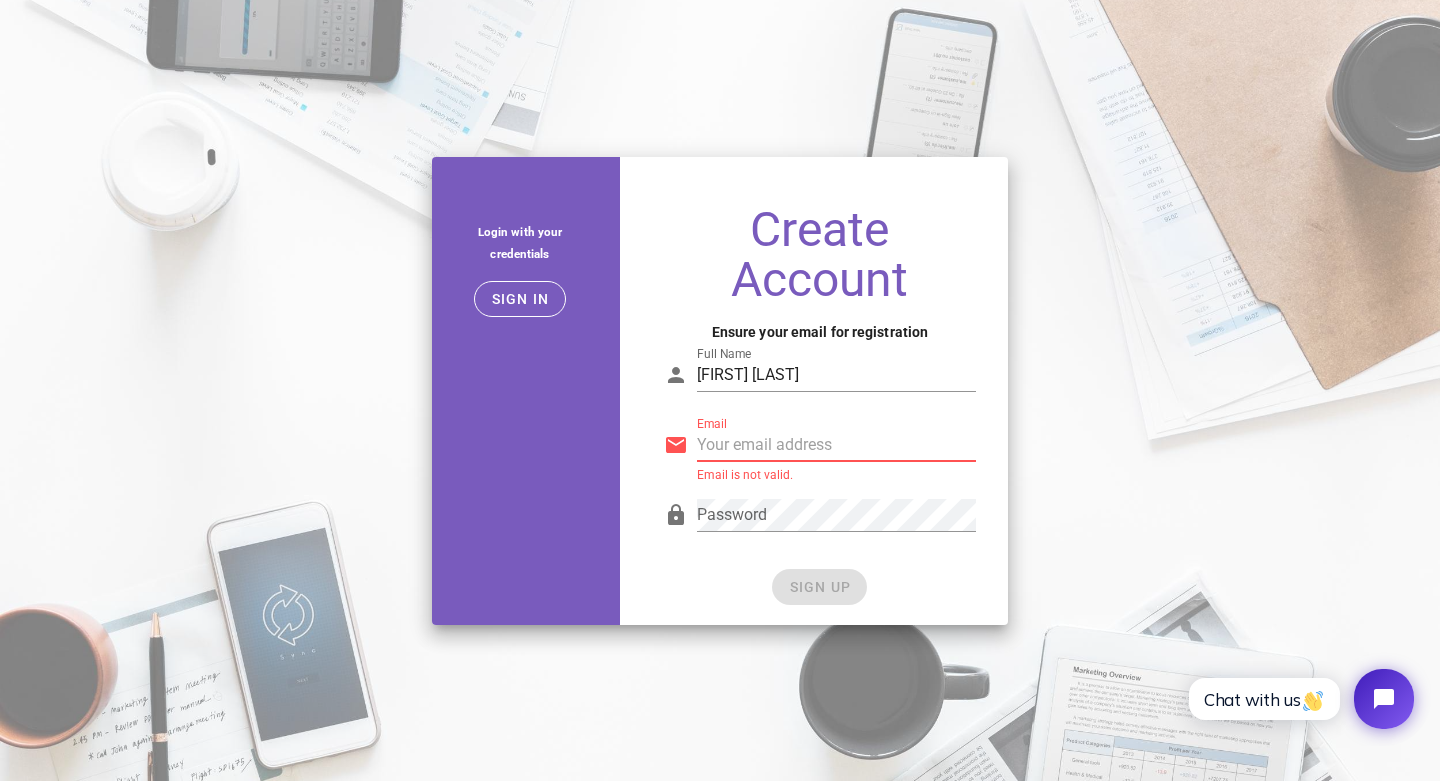 type on "D" 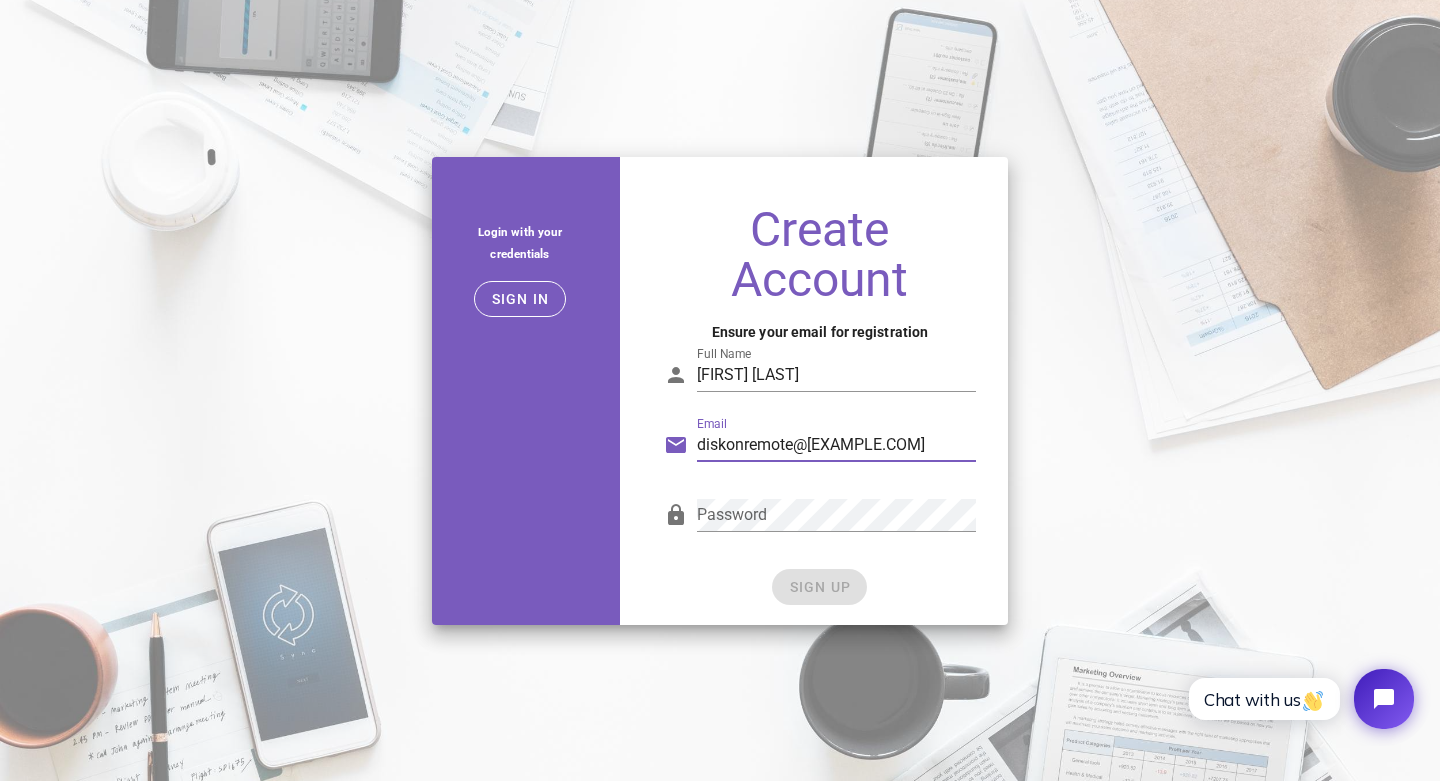 type on "diskonremote@gmail.com" 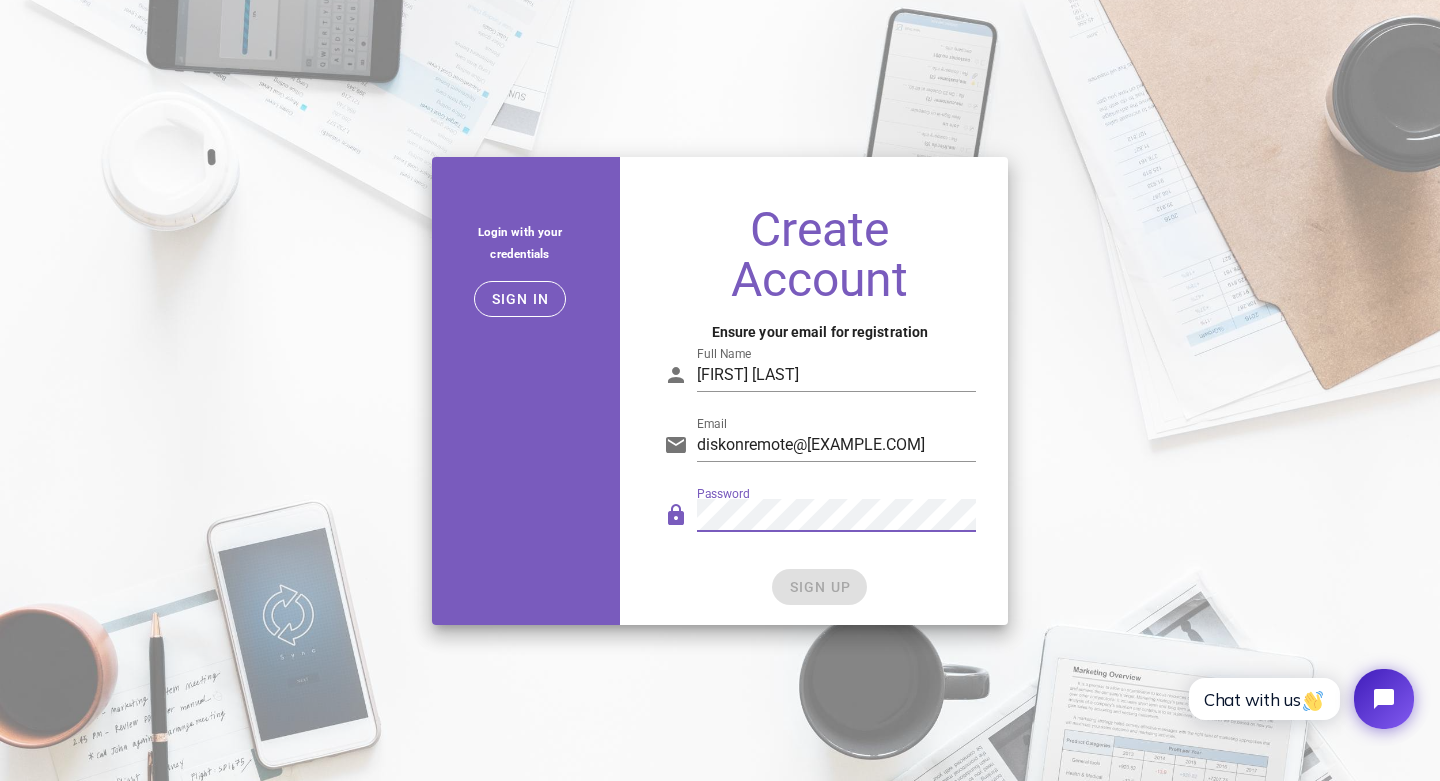 click on "SIGN UP" at bounding box center (820, 587) 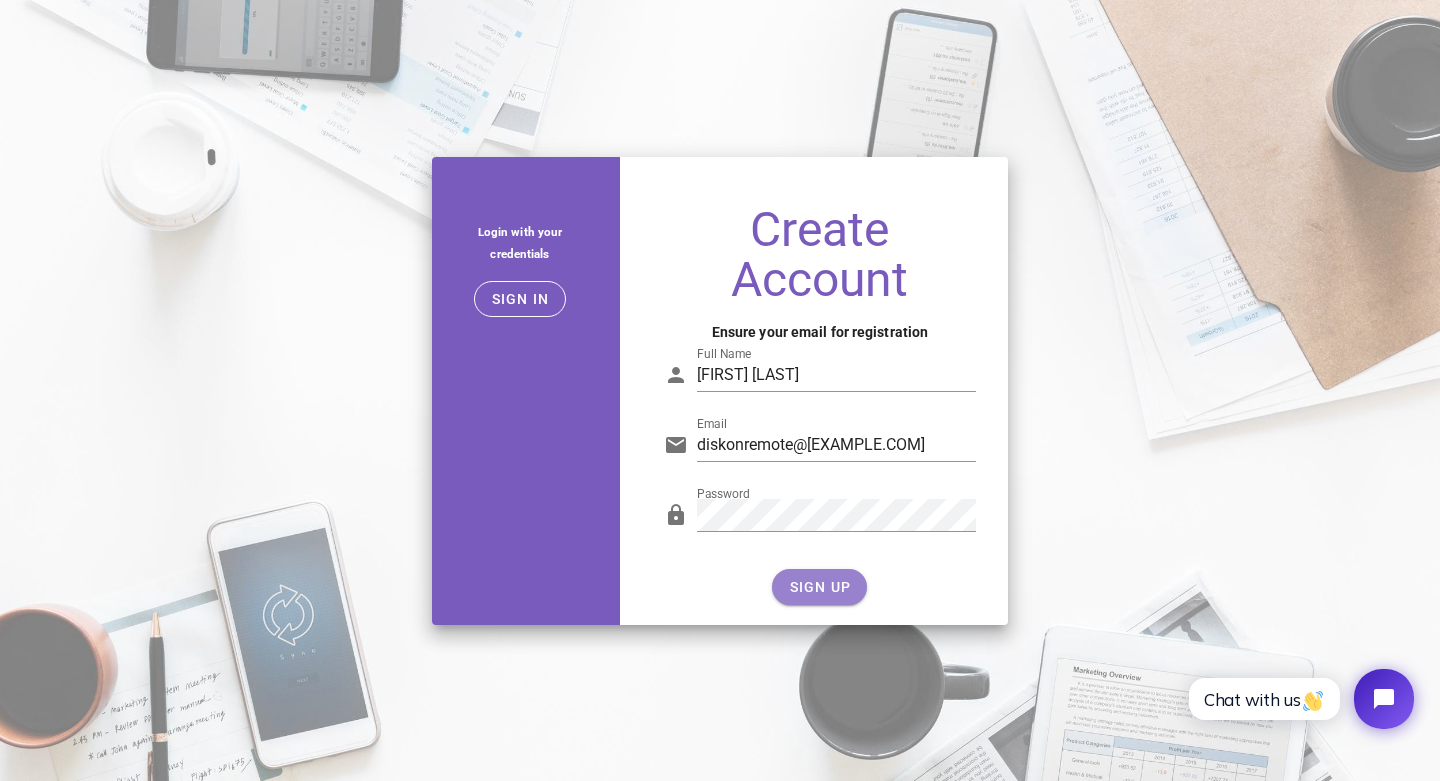 click on "SIGN UP" at bounding box center (819, 587) 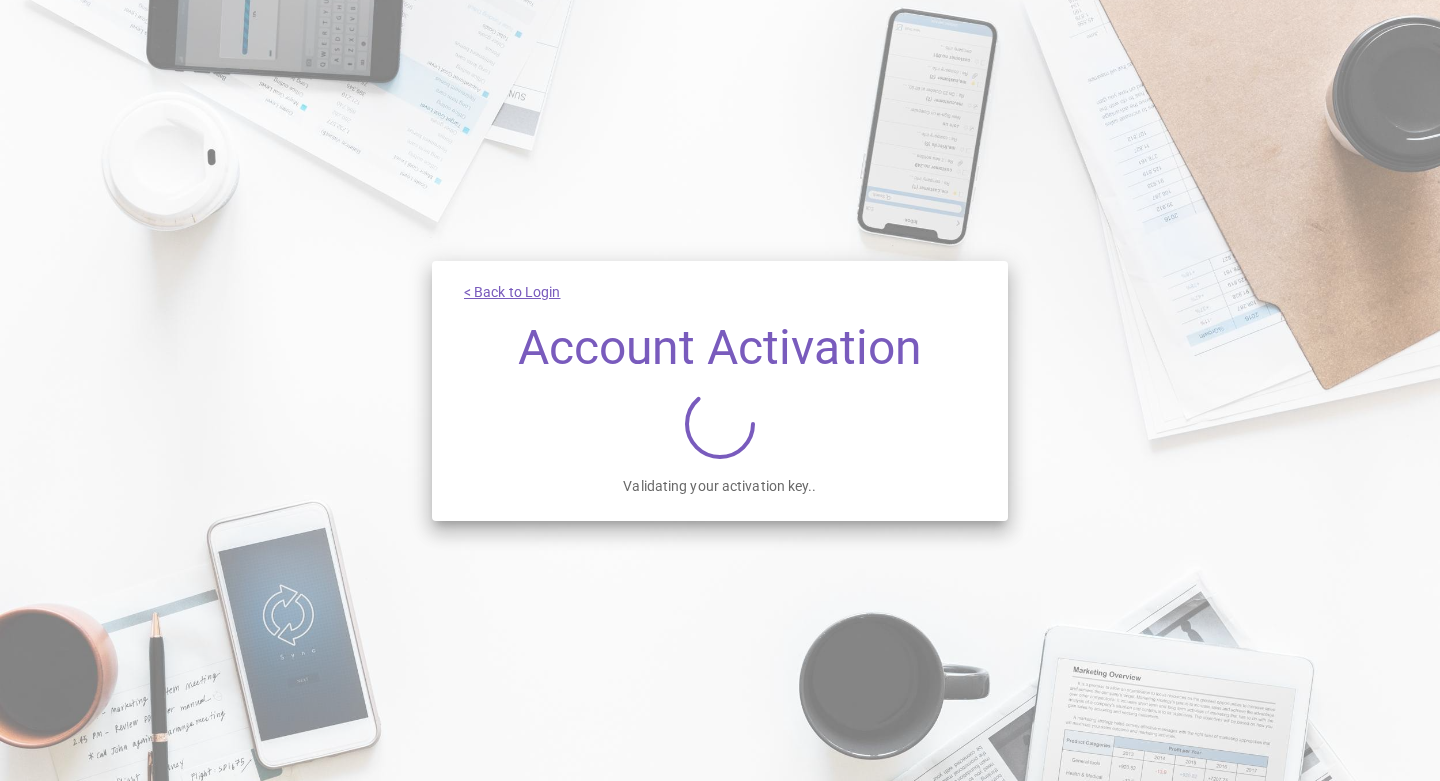 scroll, scrollTop: 0, scrollLeft: 0, axis: both 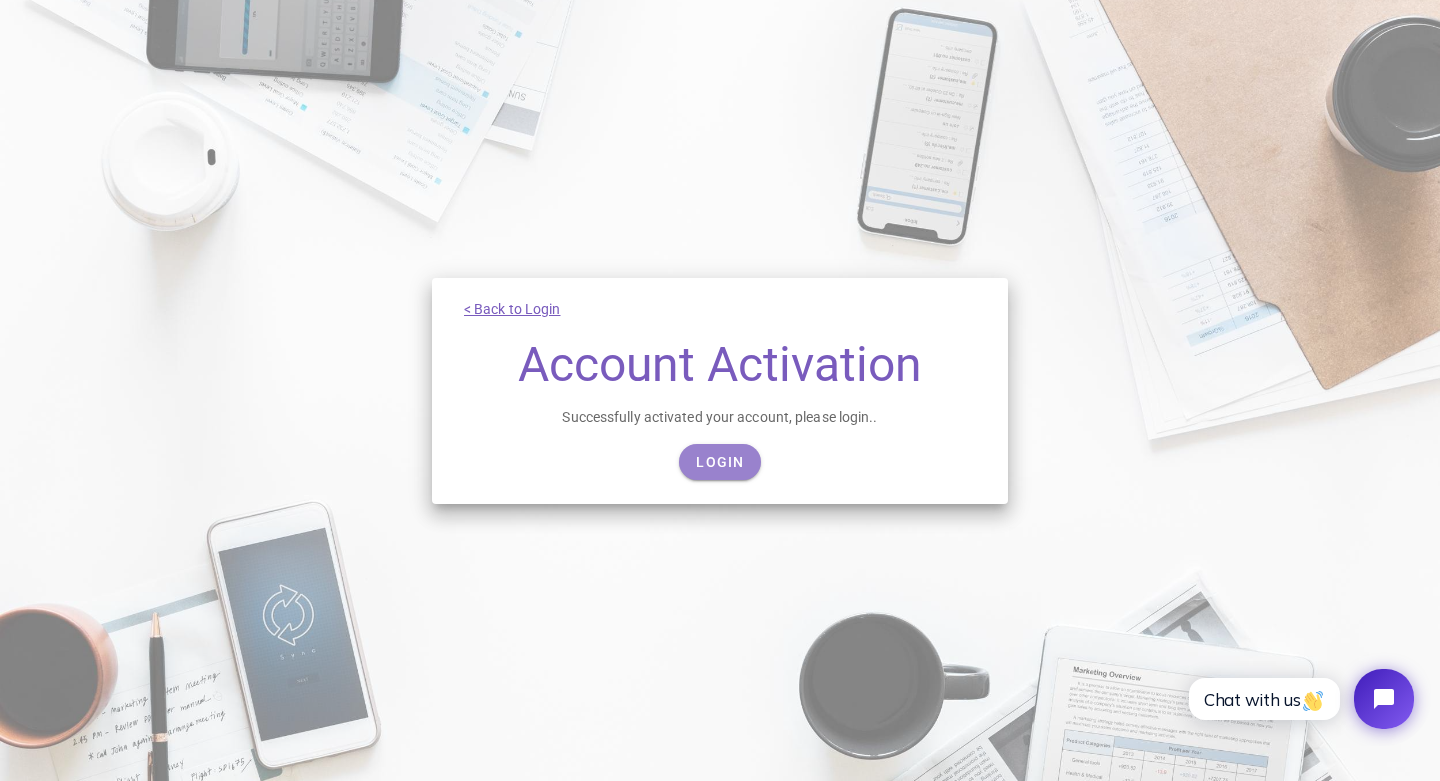 click on "Login" at bounding box center [719, 462] 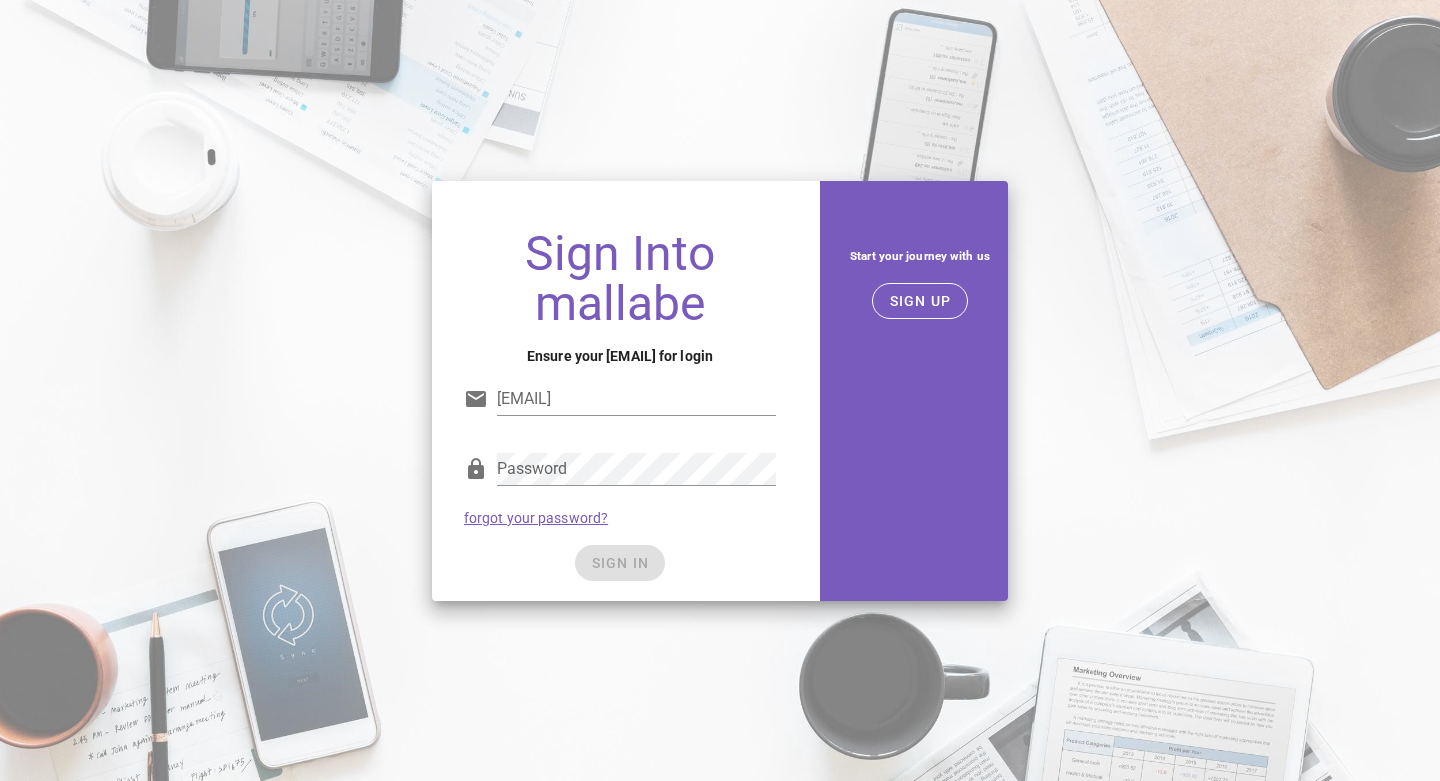 scroll, scrollTop: 0, scrollLeft: 0, axis: both 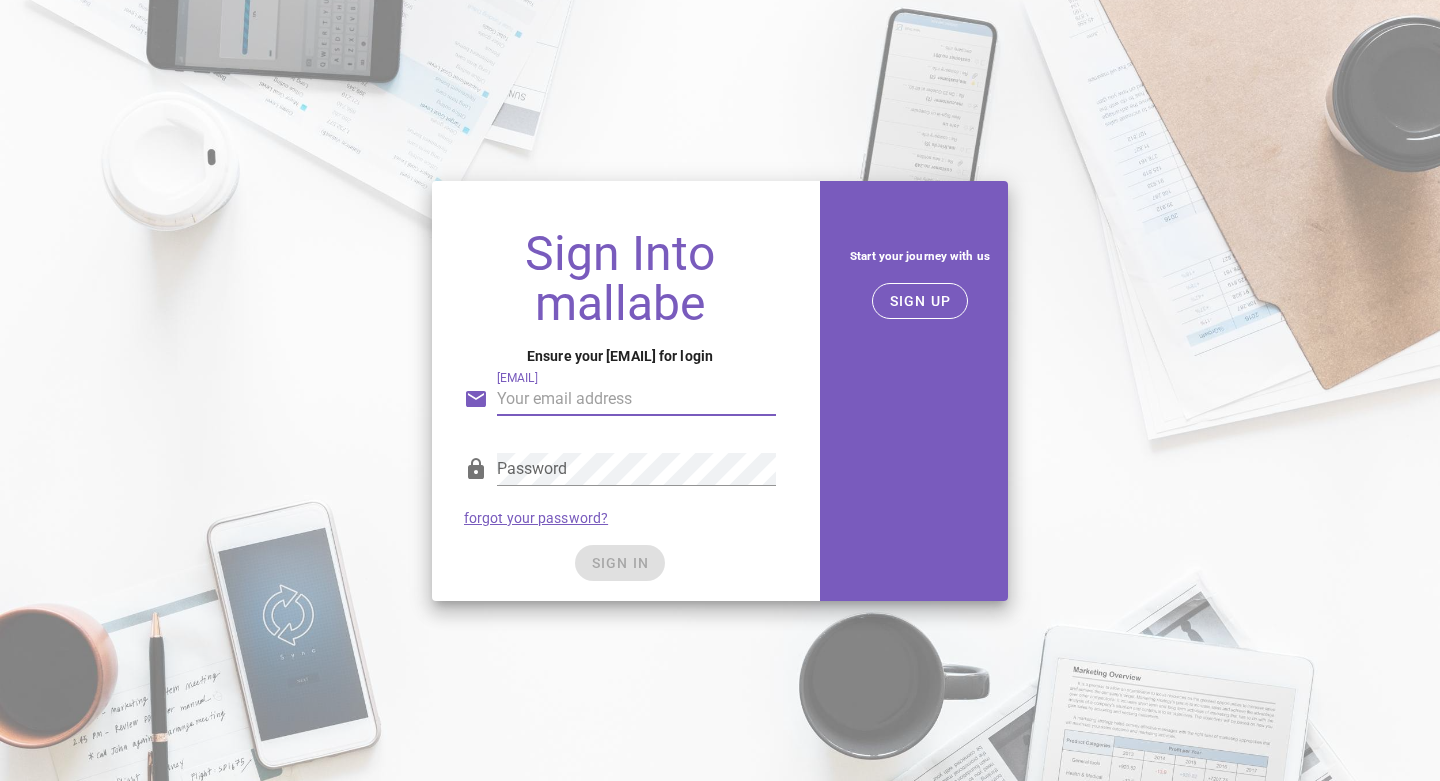 click on "[EMAIL]" at bounding box center (636, 399) 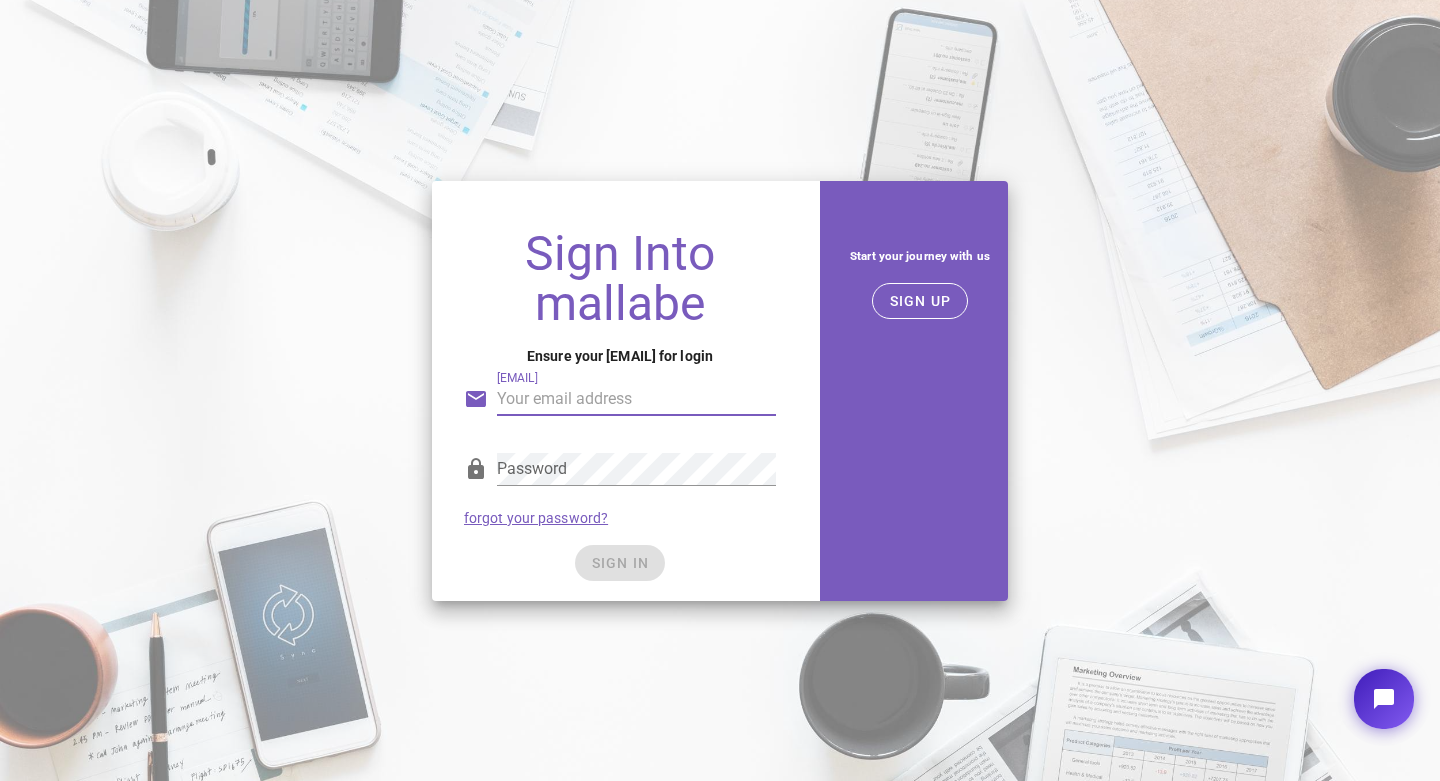 scroll, scrollTop: 0, scrollLeft: 0, axis: both 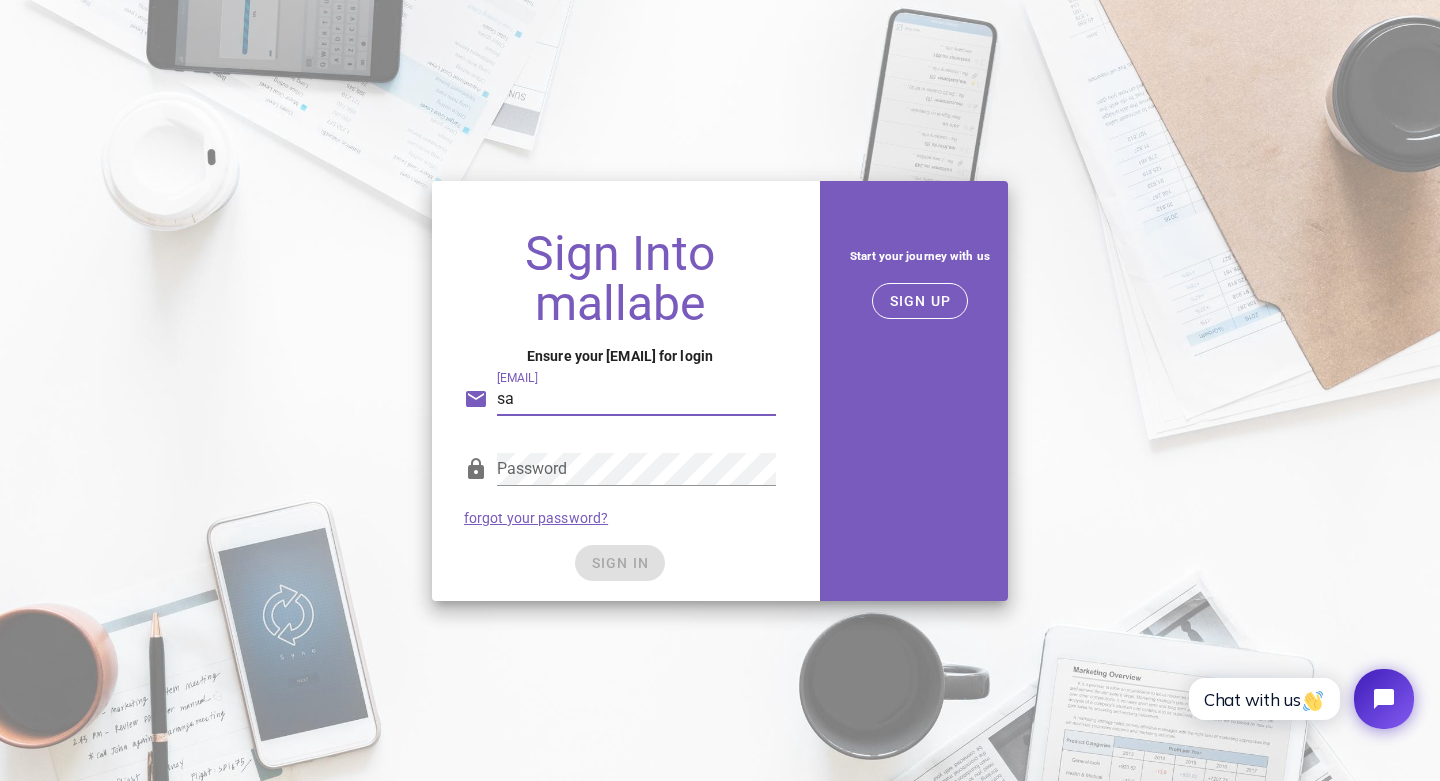 drag, startPoint x: 494, startPoint y: 401, endPoint x: 418, endPoint y: 397, distance: 76.105194 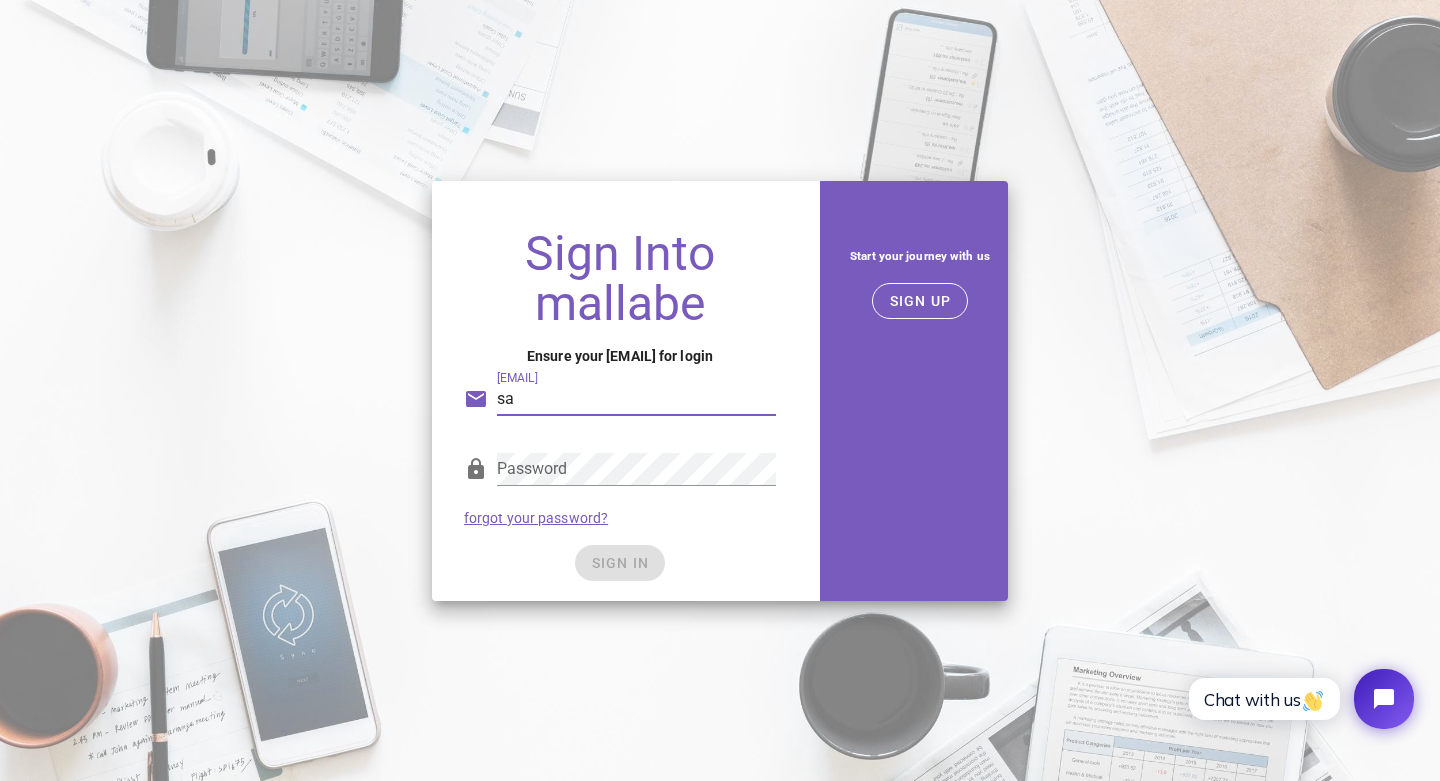 type on "s" 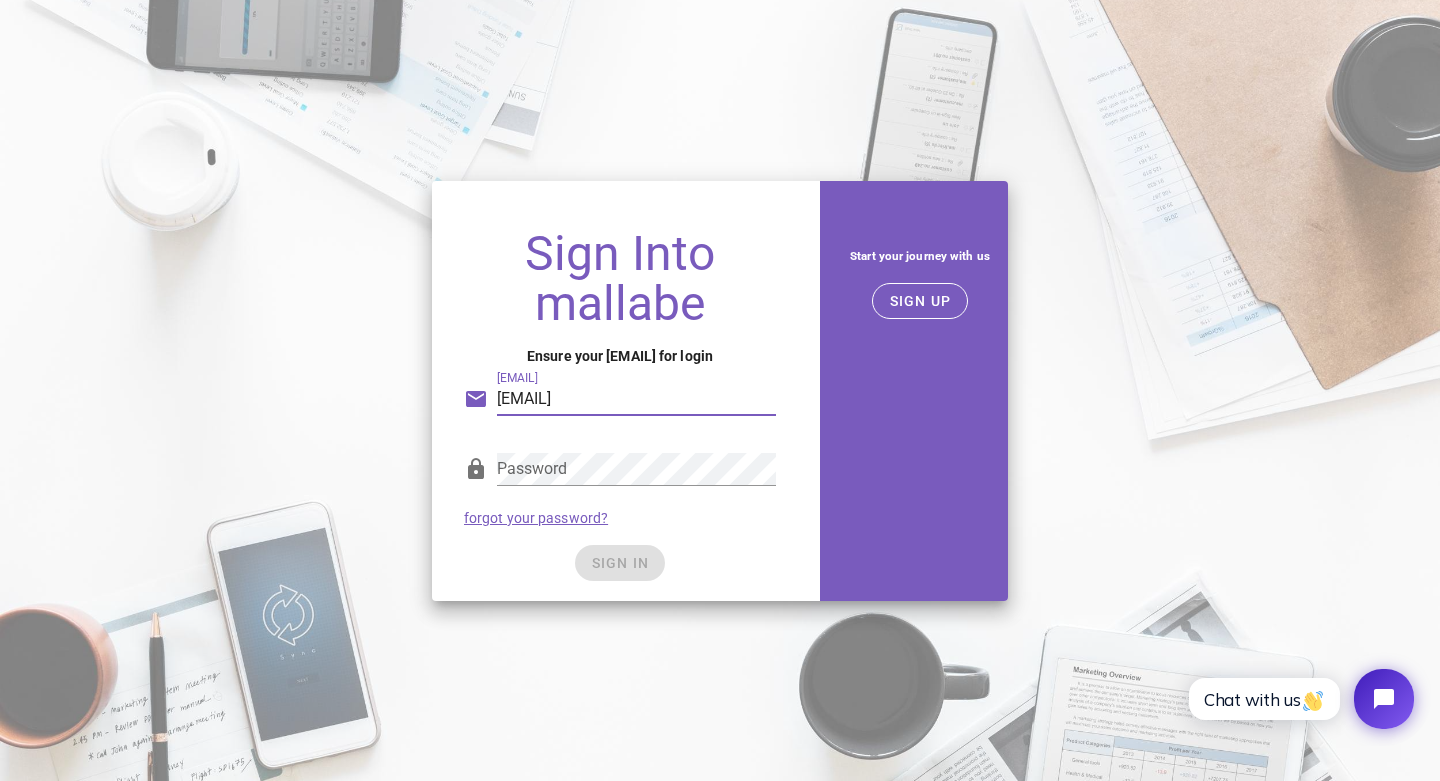 type on "diskonremote@gmail.com" 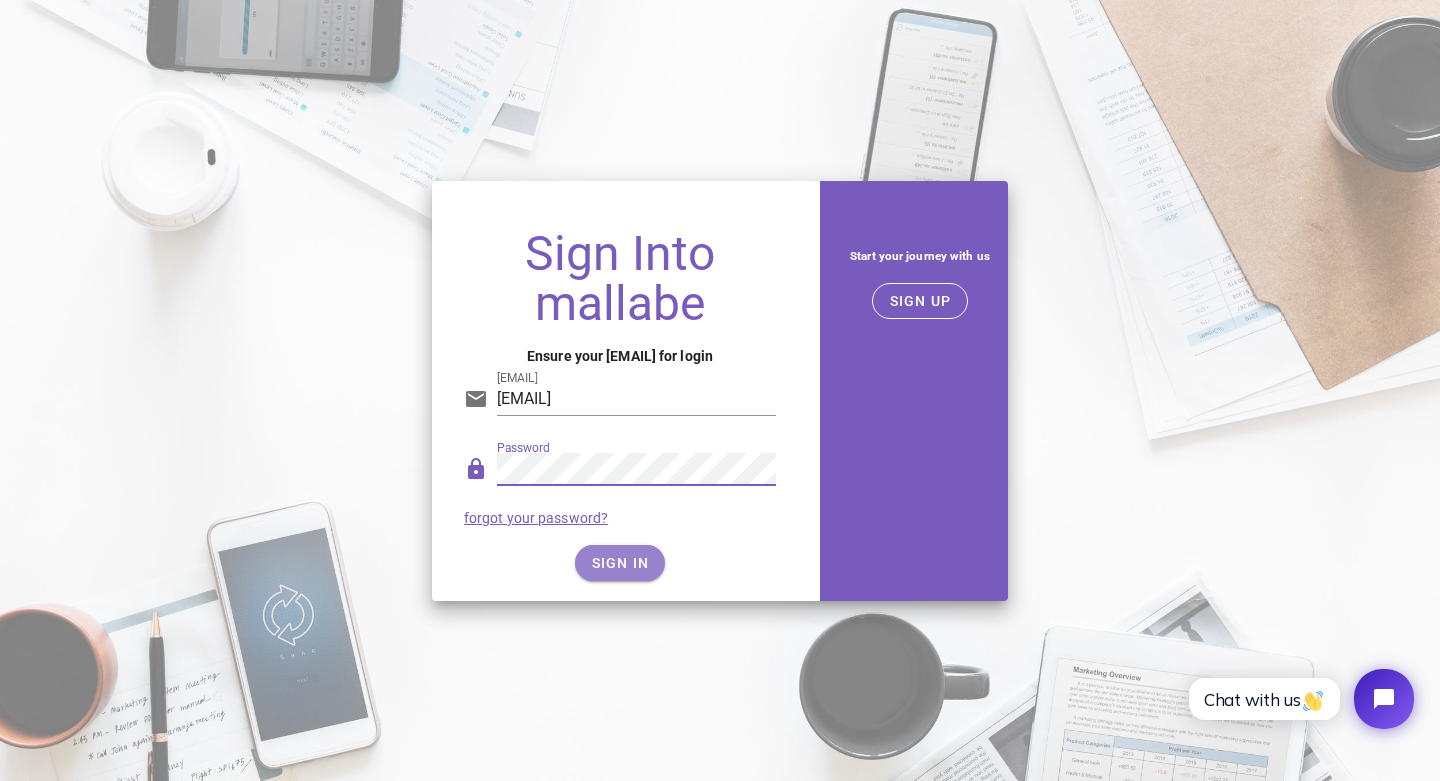 click on "SIGN IN" at bounding box center [620, 563] 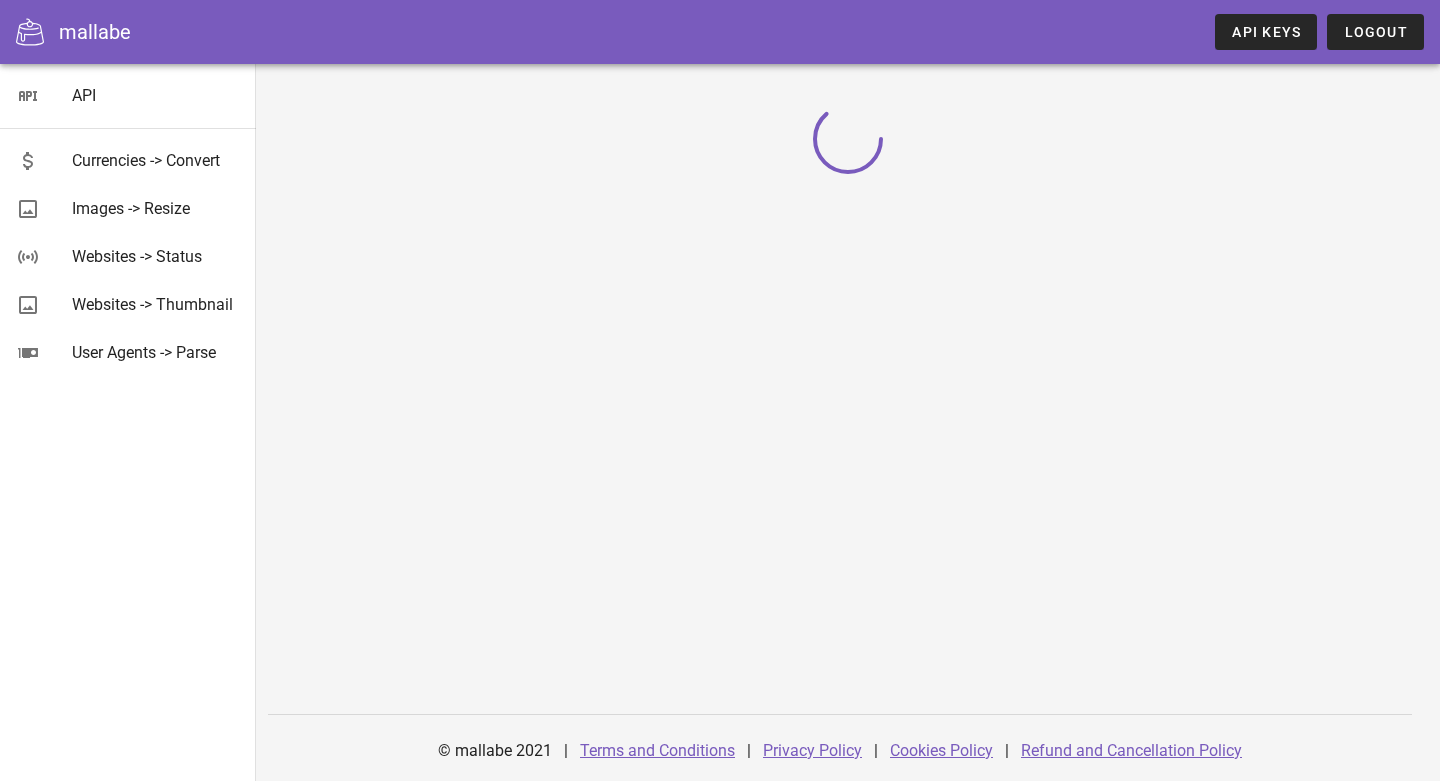 scroll, scrollTop: 0, scrollLeft: 0, axis: both 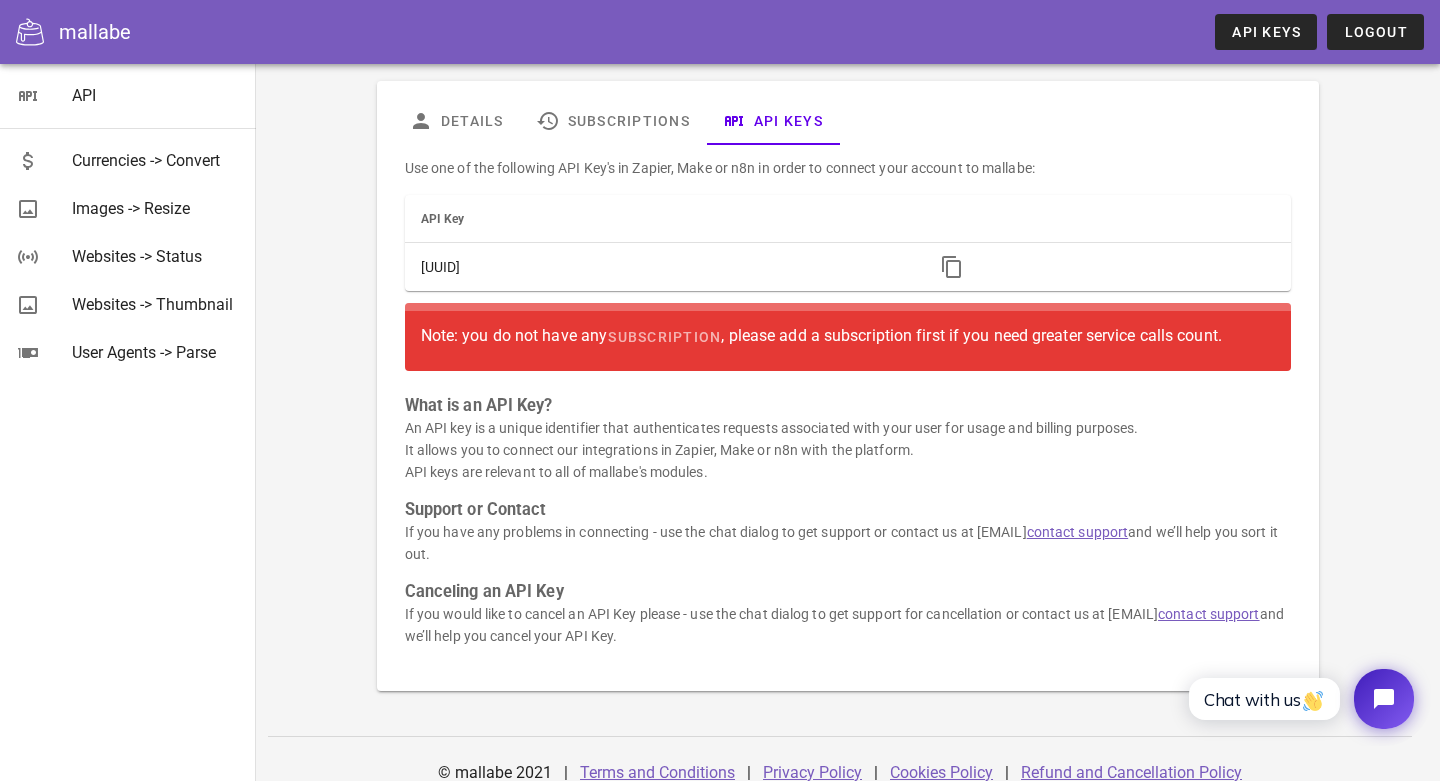 drag, startPoint x: 535, startPoint y: 340, endPoint x: 548, endPoint y: 340, distance: 13 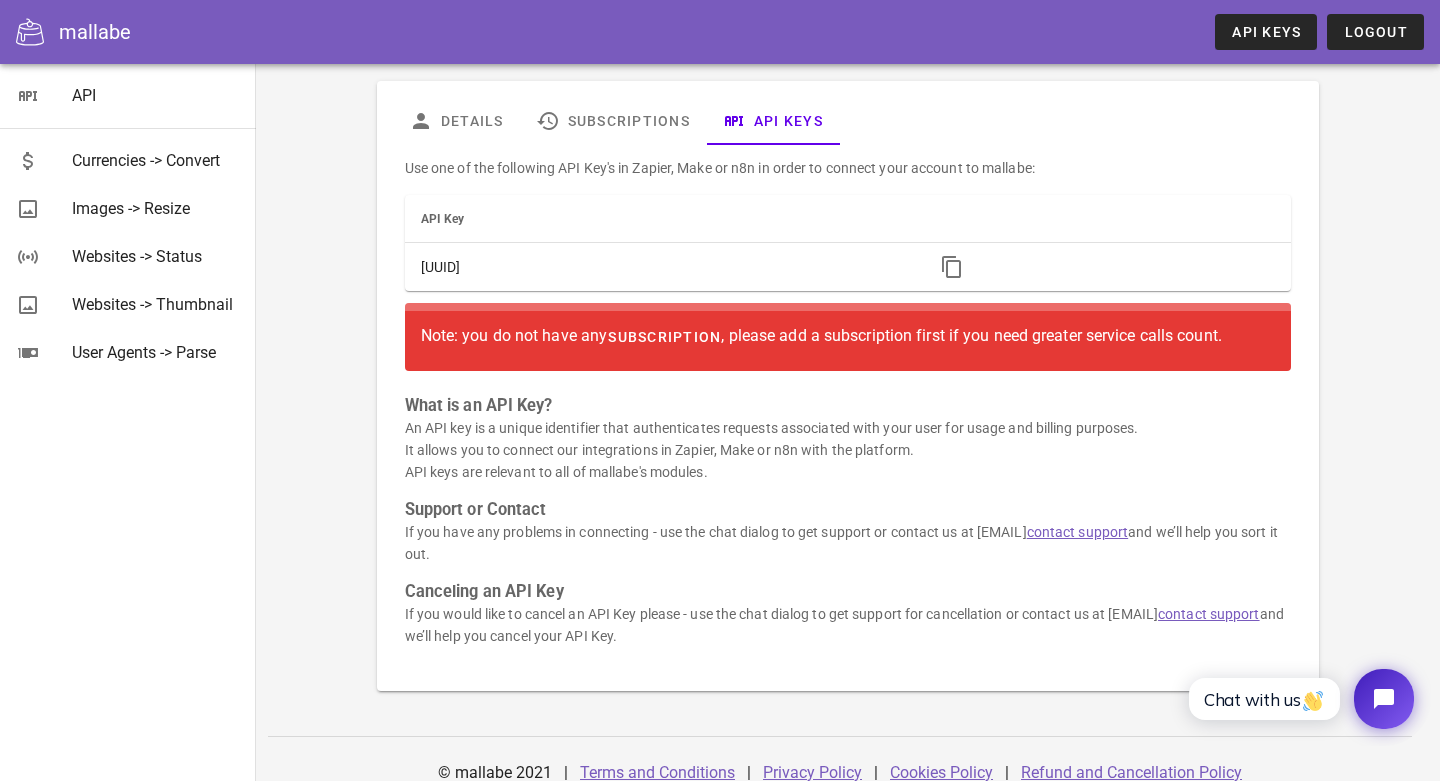 click on "subscription" at bounding box center [664, 337] 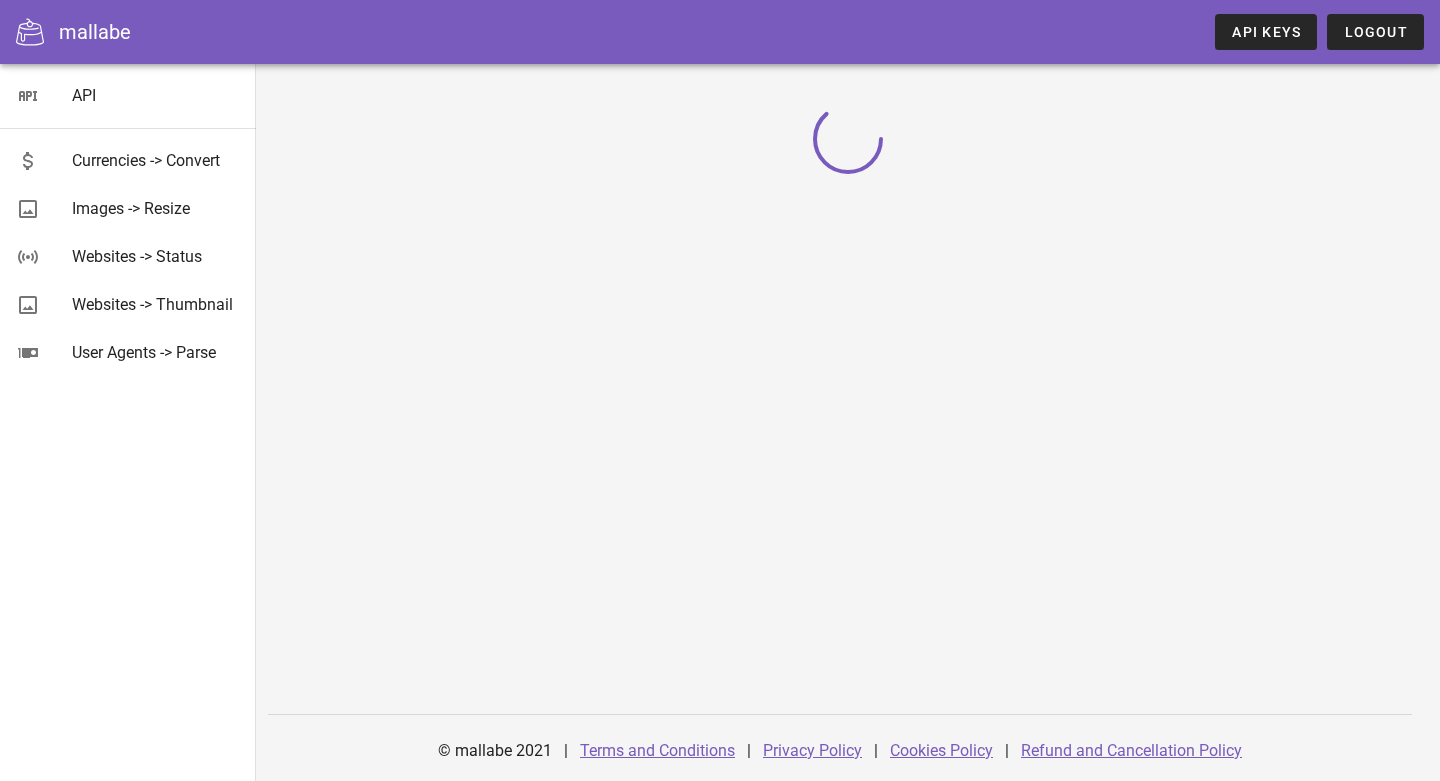 scroll, scrollTop: 0, scrollLeft: 0, axis: both 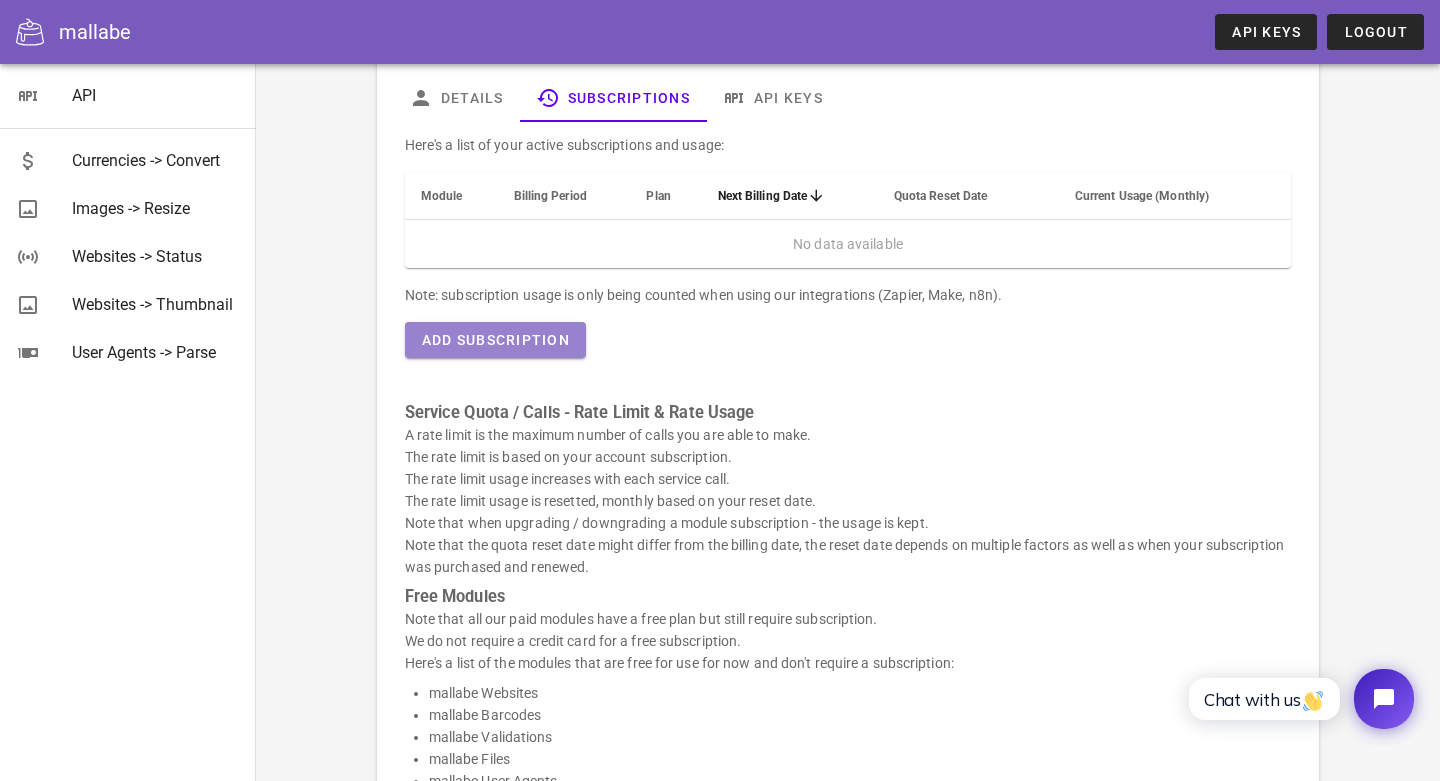 click on "Add Subscription" at bounding box center [495, 340] 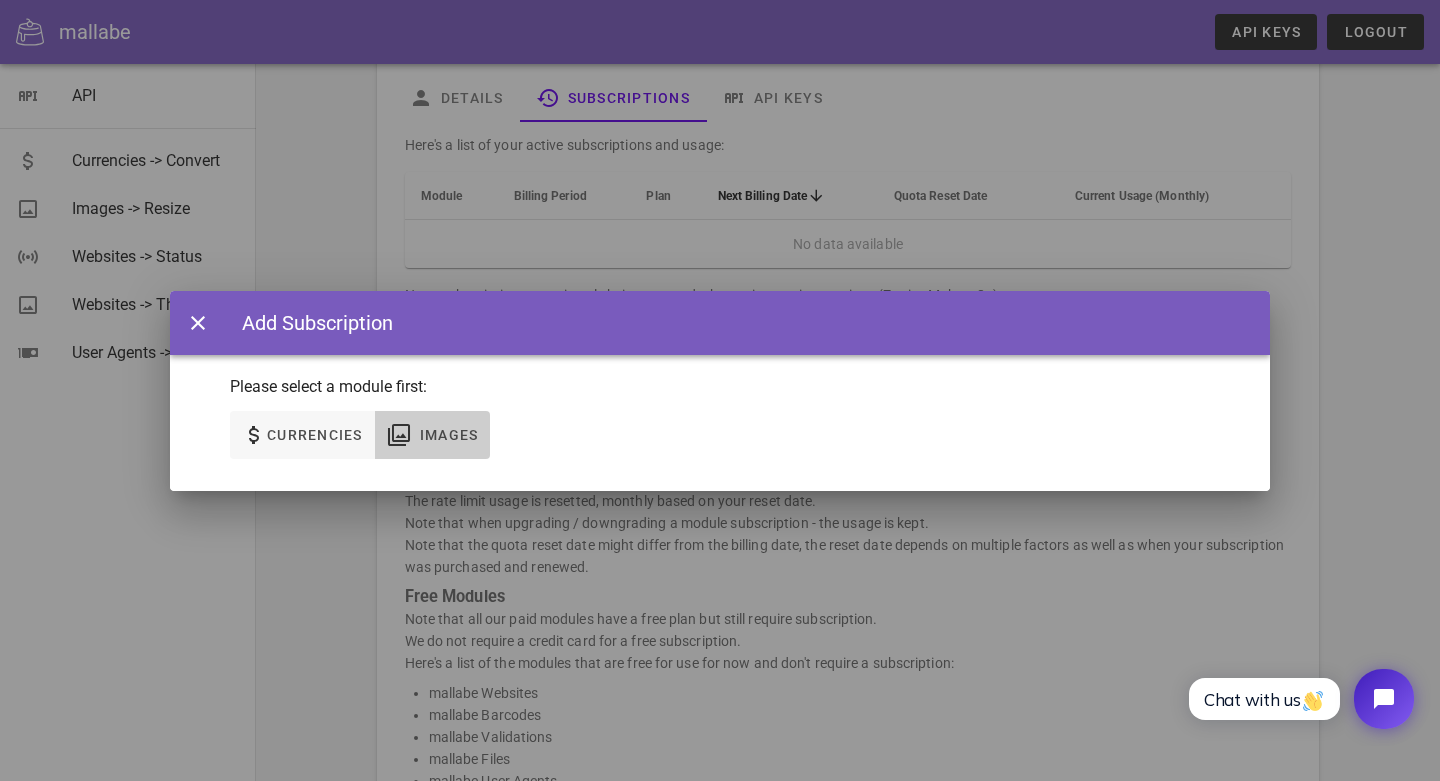 click on "Images" at bounding box center (449, 435) 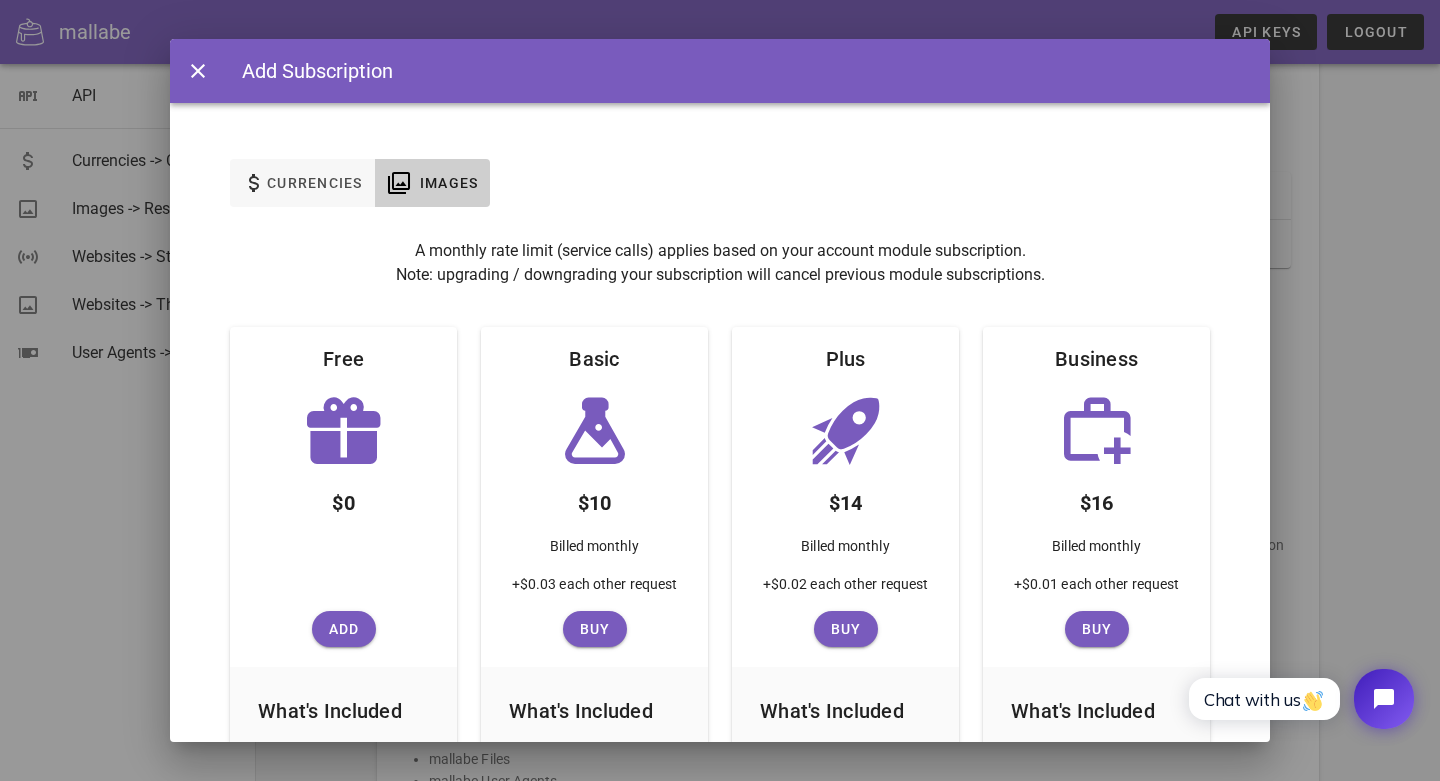 click at bounding box center [344, 431] 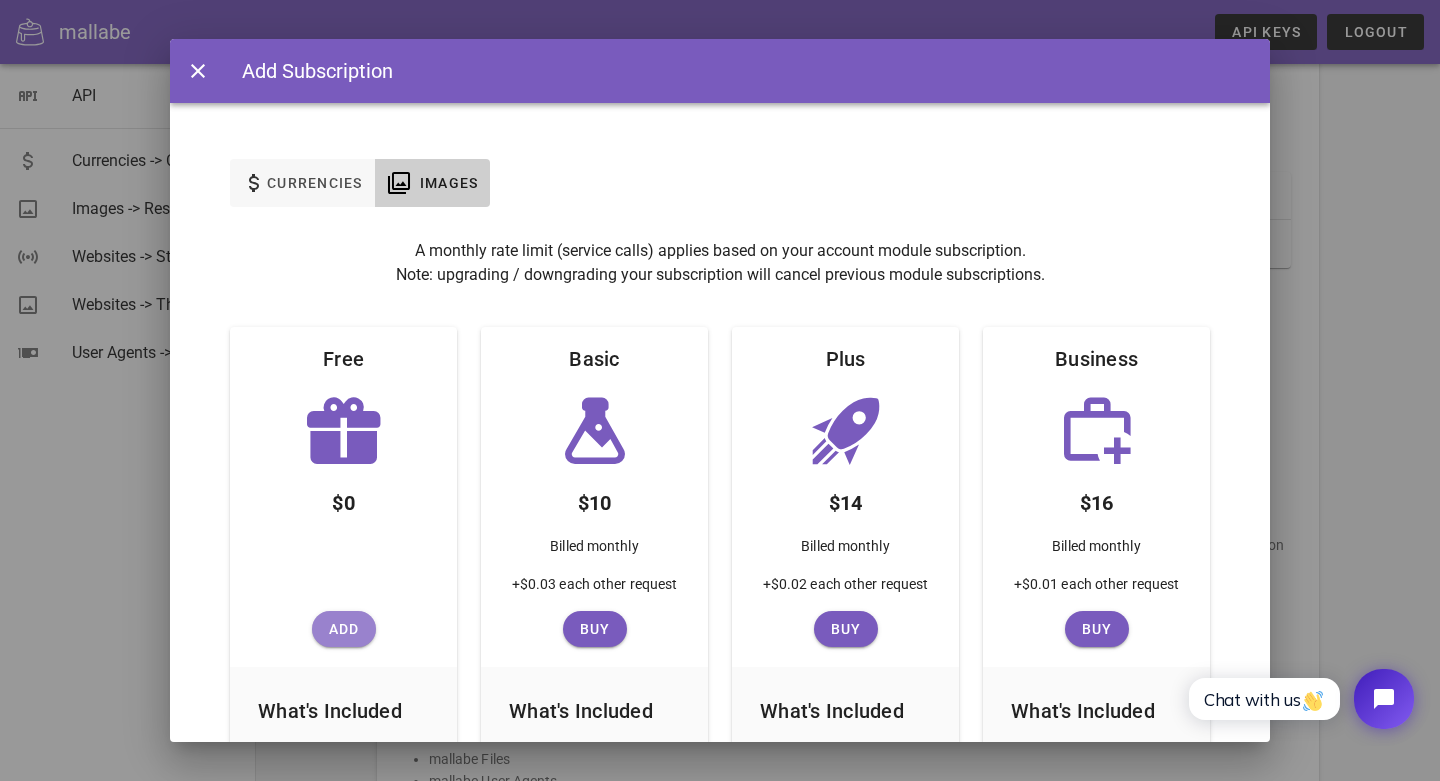 click on "Add" at bounding box center [344, 629] 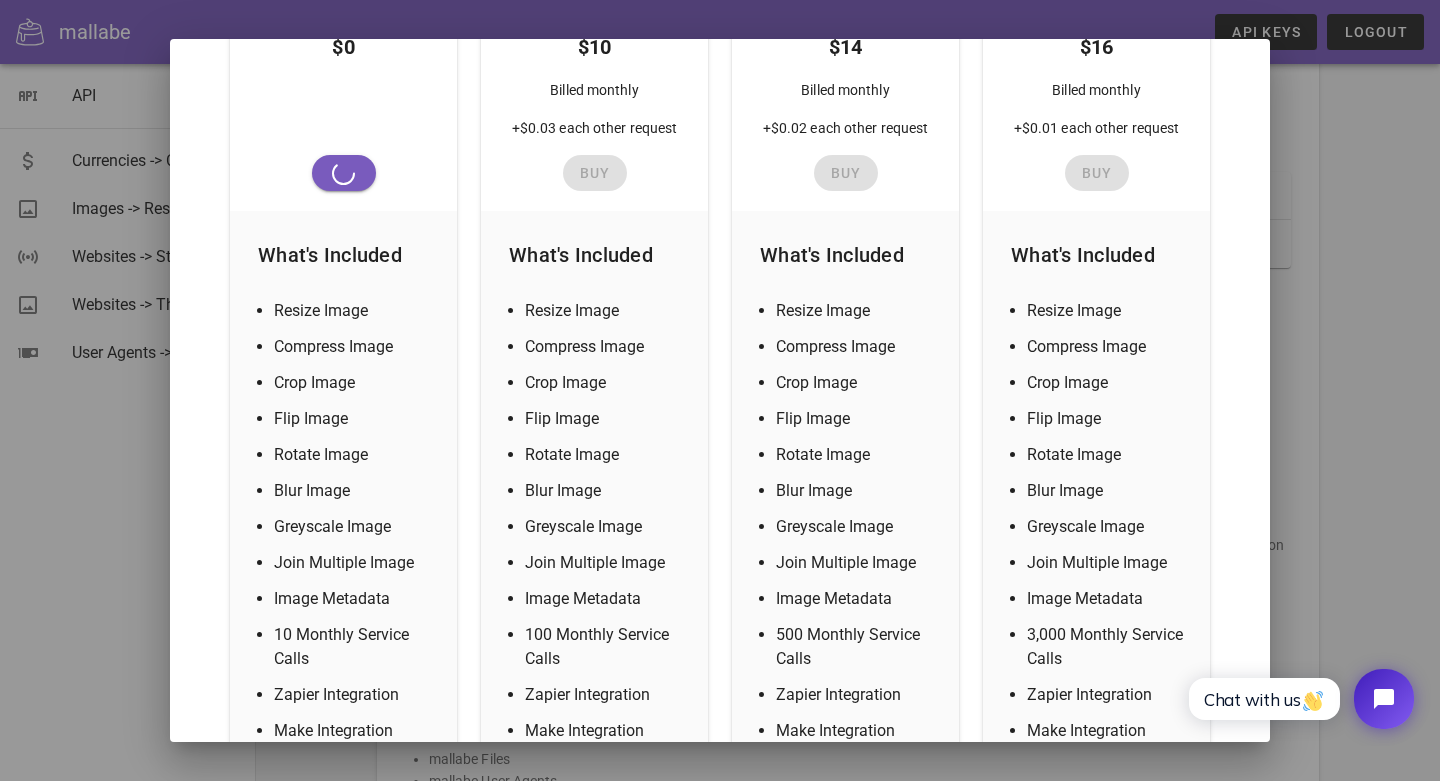 scroll, scrollTop: 570, scrollLeft: 0, axis: vertical 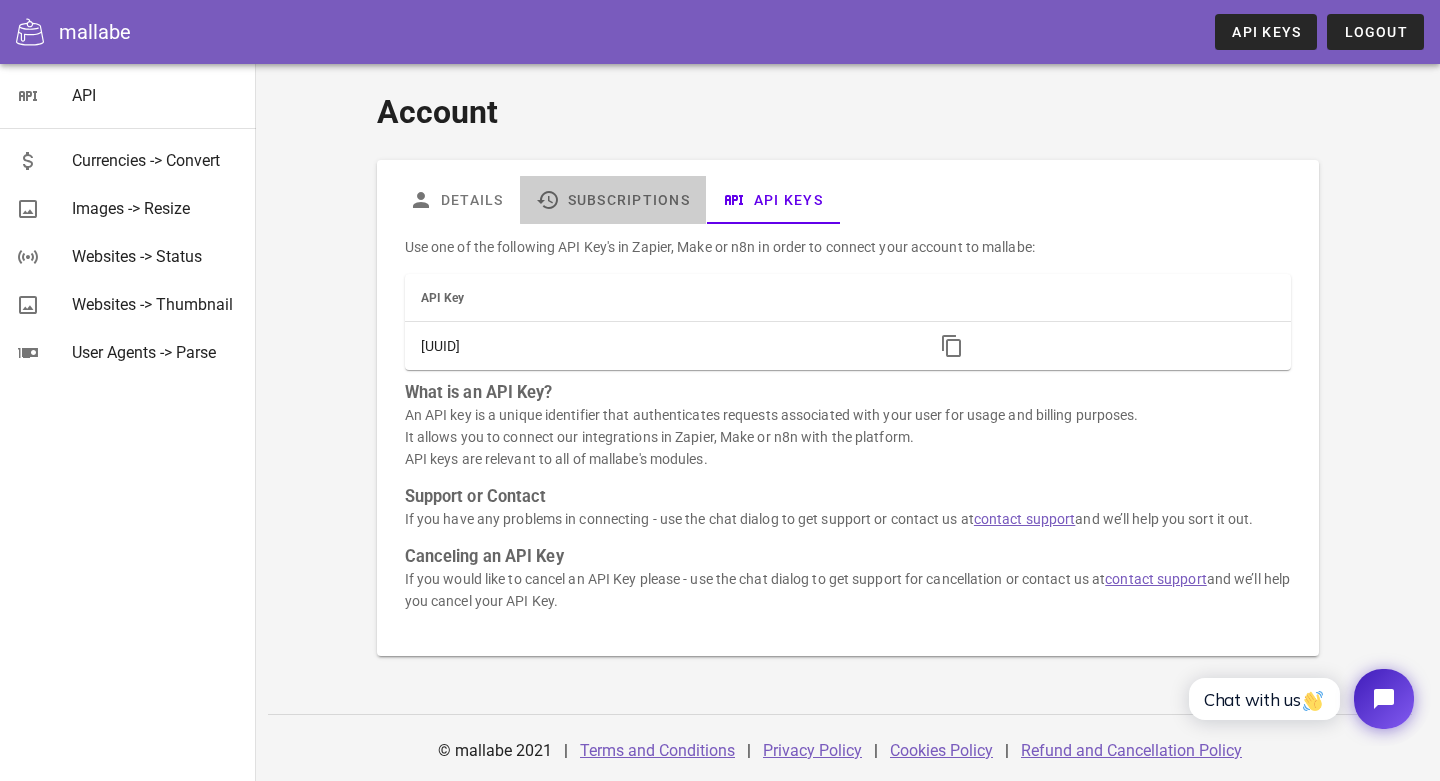 click on "Subscriptions" at bounding box center [612, 200] 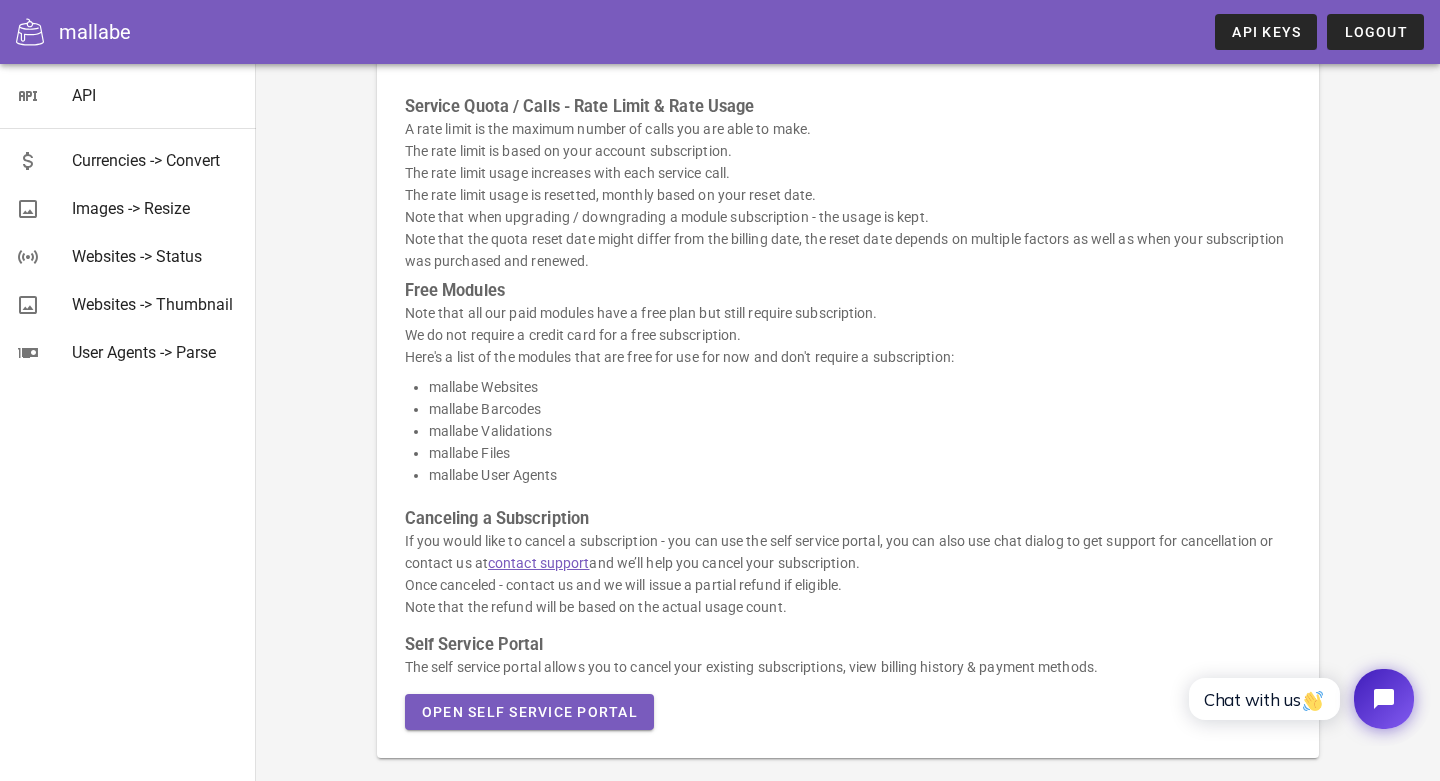 scroll, scrollTop: 0, scrollLeft: 0, axis: both 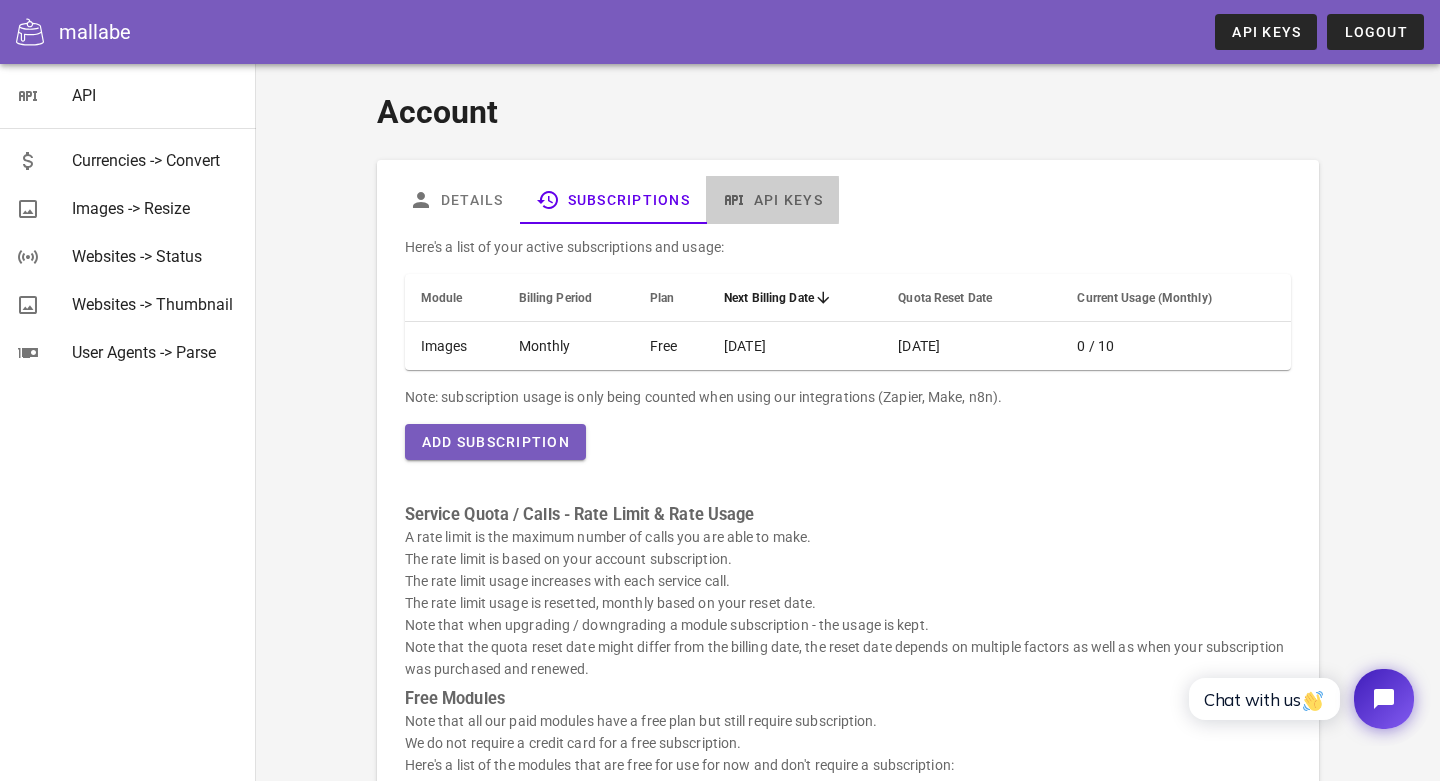 click on "API Keys" at bounding box center [772, 200] 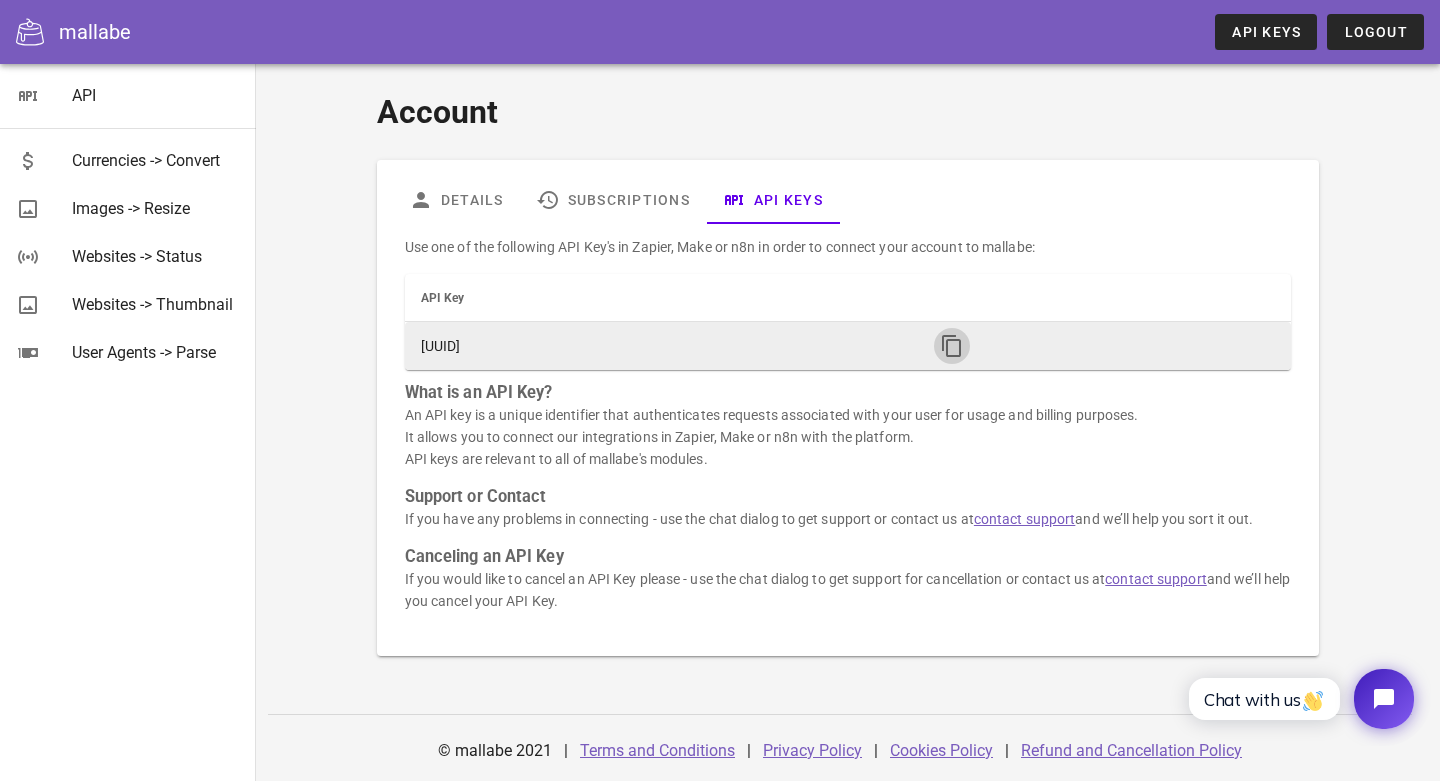 click at bounding box center [952, 346] 